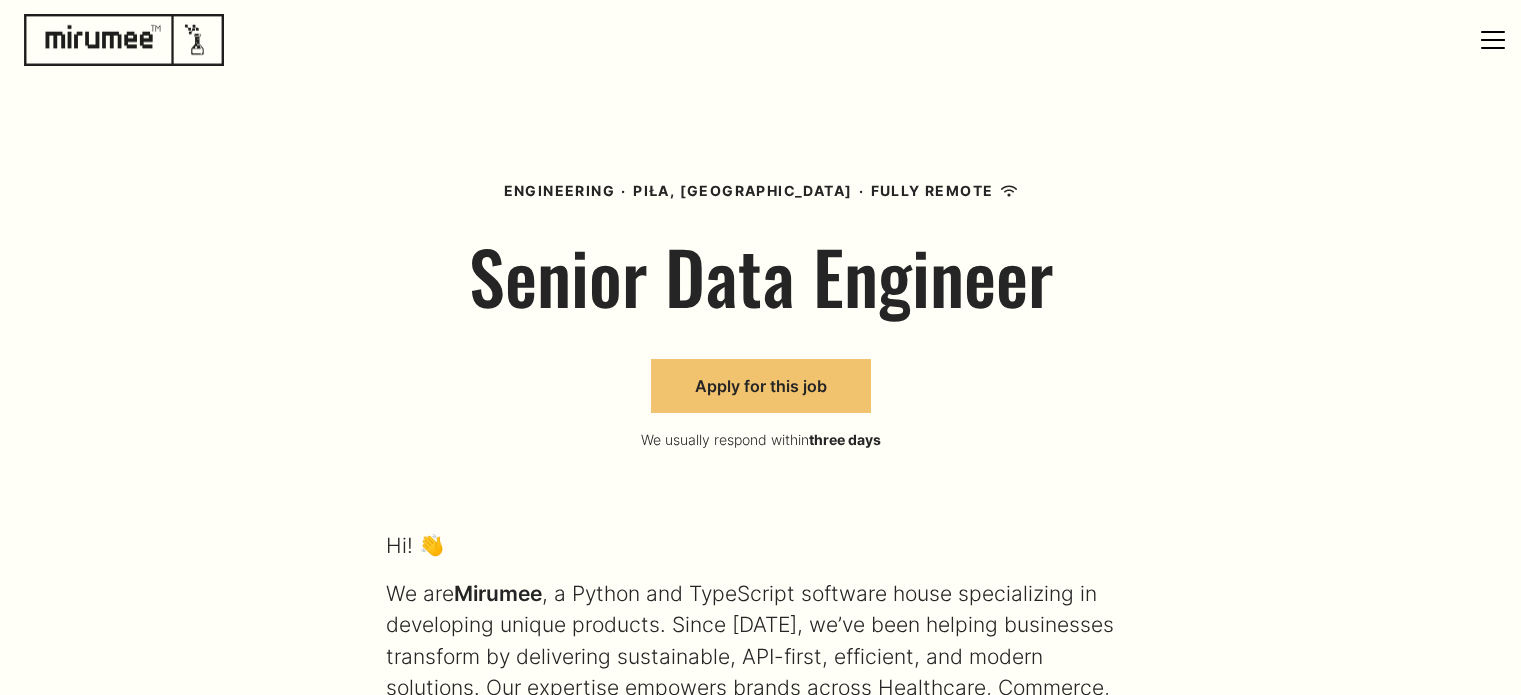 scroll, scrollTop: 0, scrollLeft: 0, axis: both 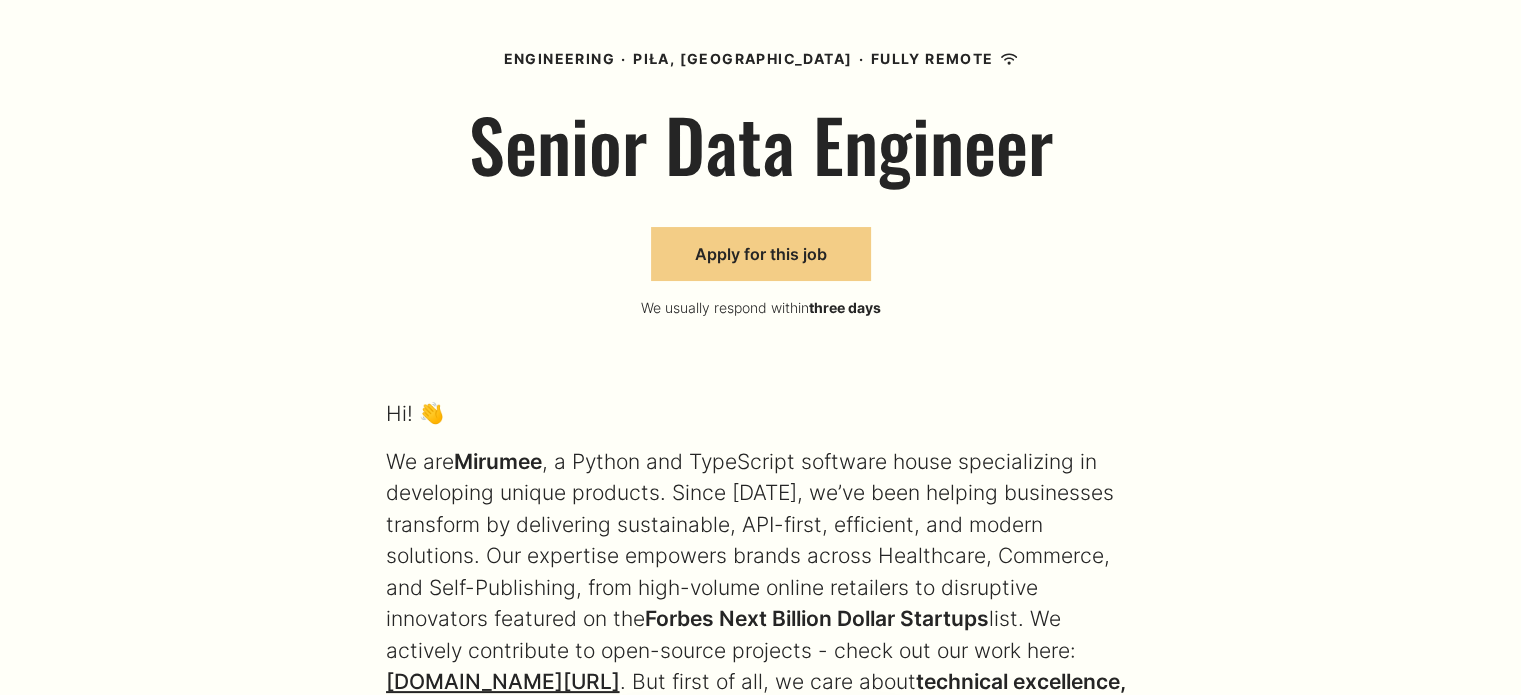 click on "Apply for this job" at bounding box center [761, 254] 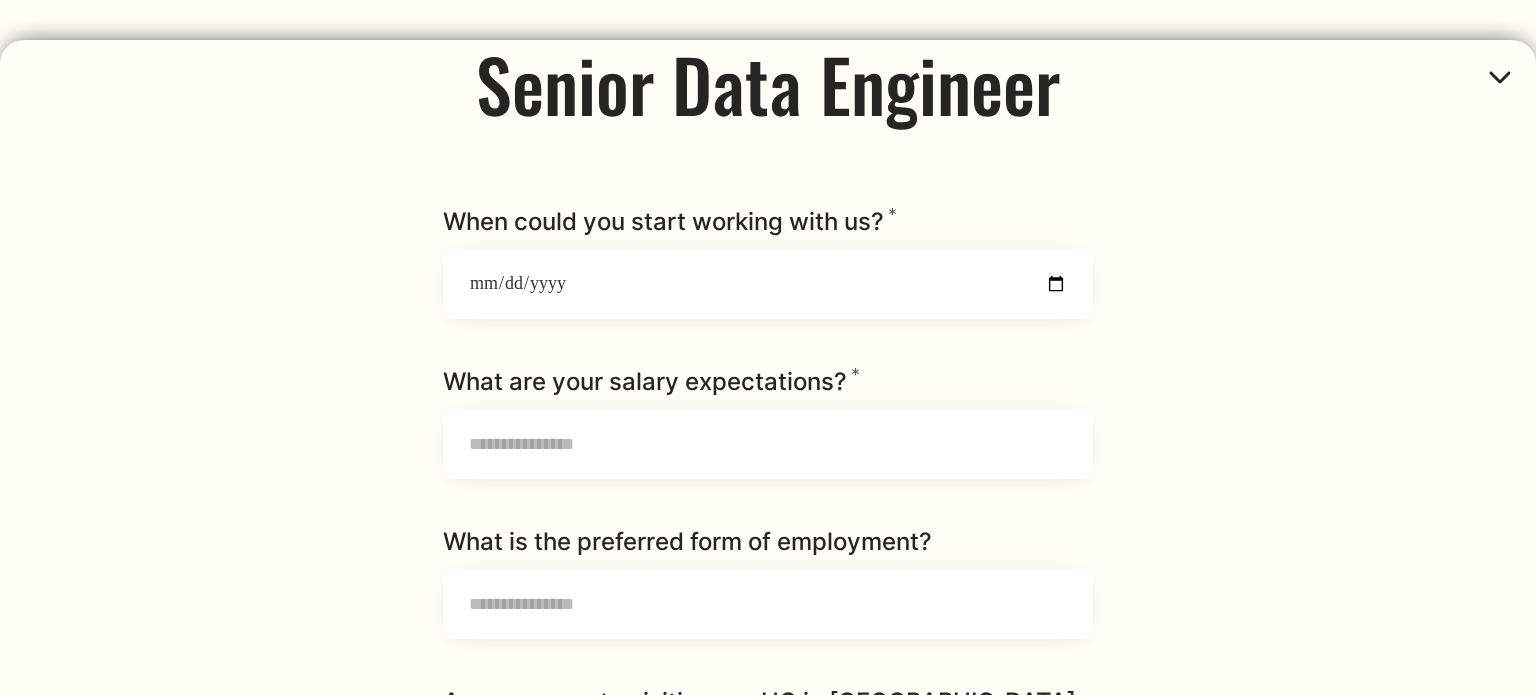 scroll, scrollTop: 139, scrollLeft: 0, axis: vertical 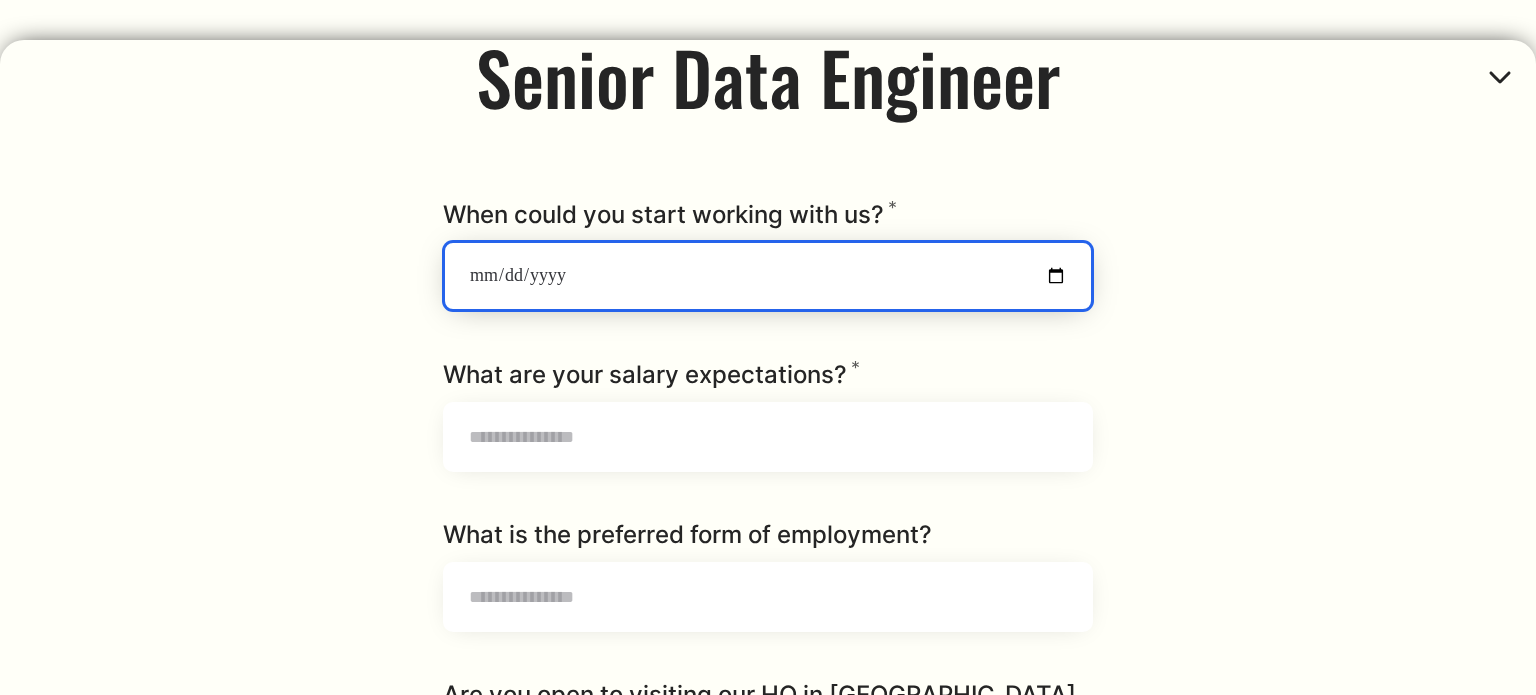 click on "When could you start working with us? * Required" at bounding box center [768, 276] 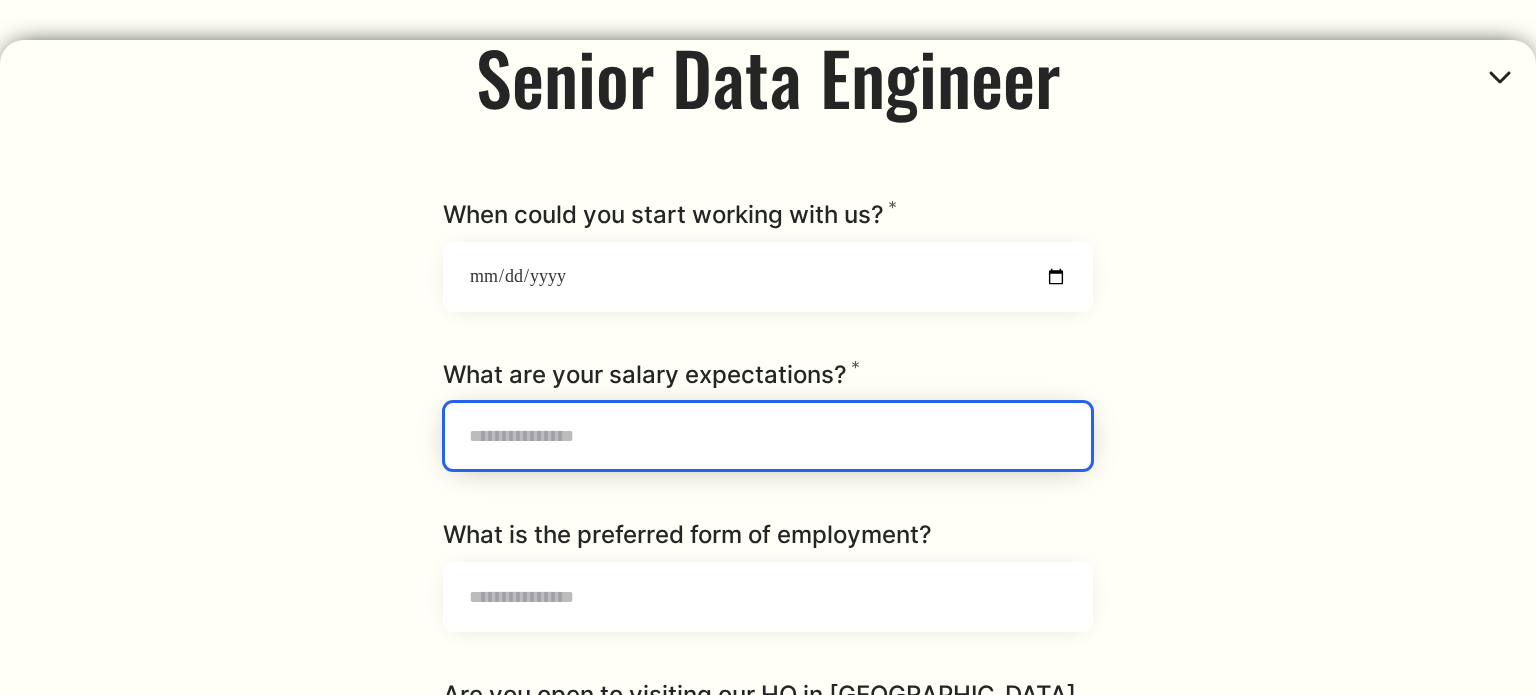 click on "What are your salary expectations? * Required" at bounding box center (768, 436) 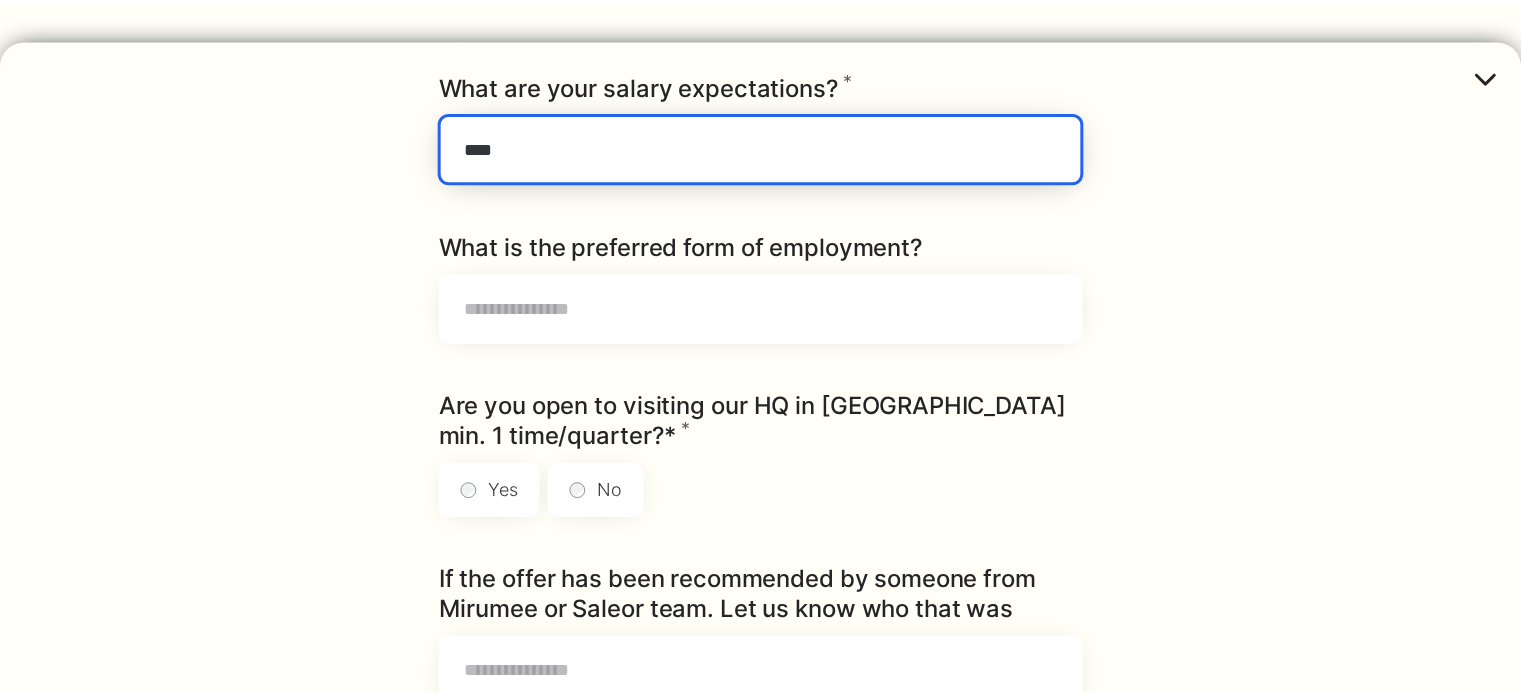 scroll, scrollTop: 428, scrollLeft: 0, axis: vertical 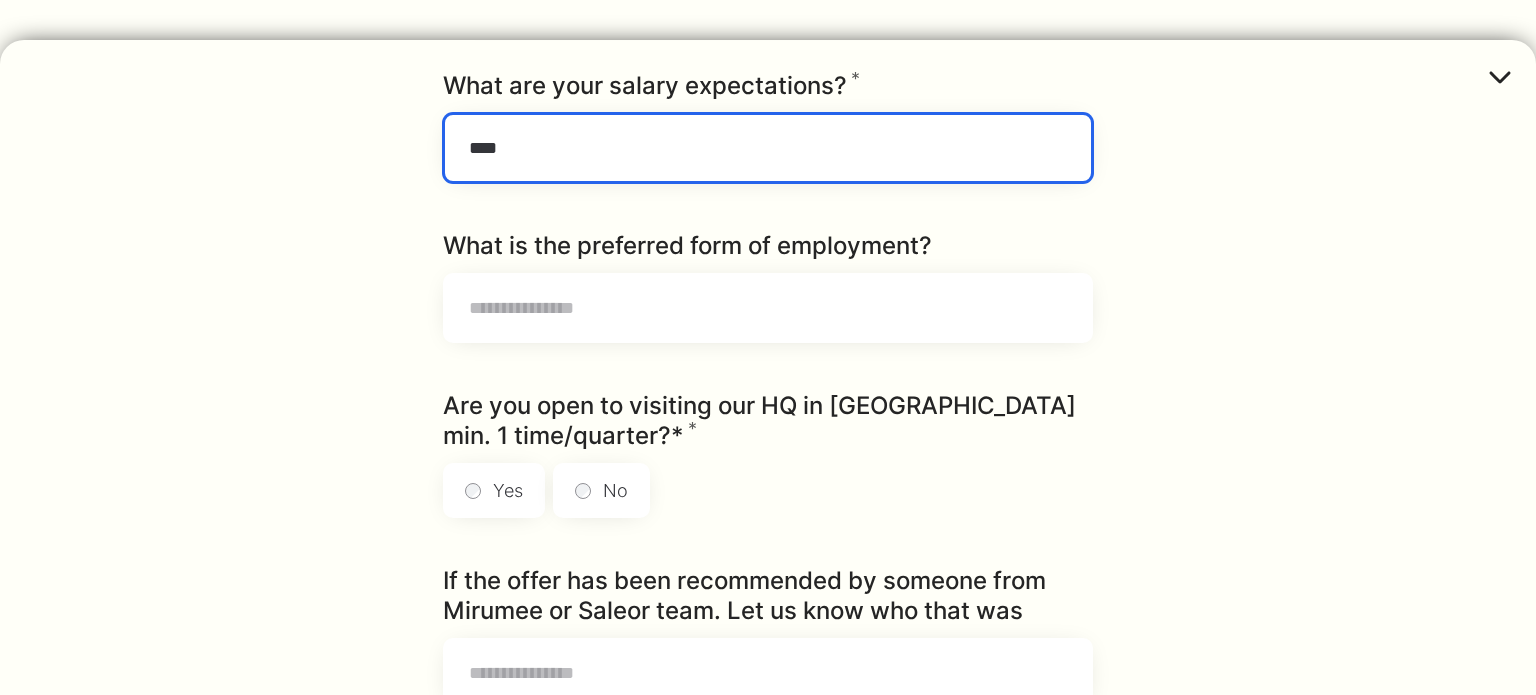 drag, startPoint x: 528, startPoint y: 151, endPoint x: 276, endPoint y: 143, distance: 252.12695 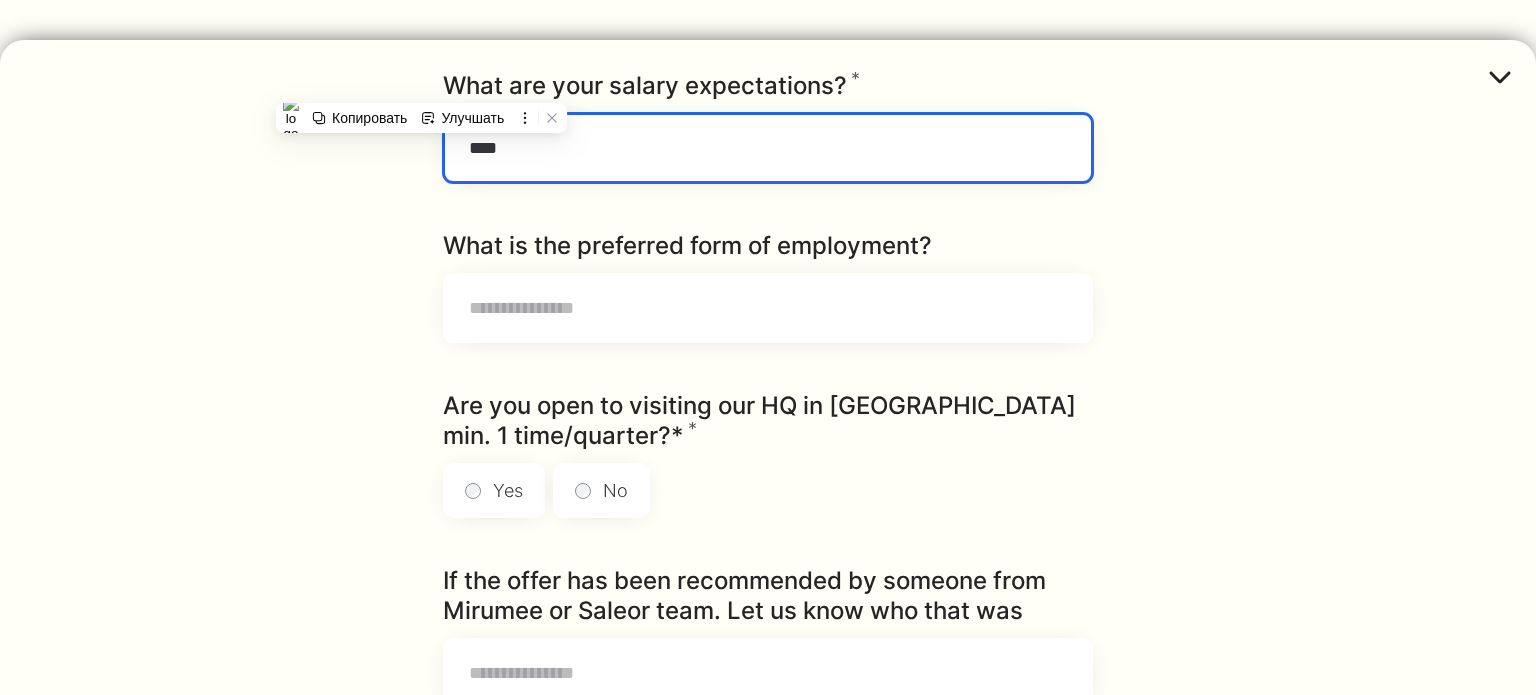 type on "****" 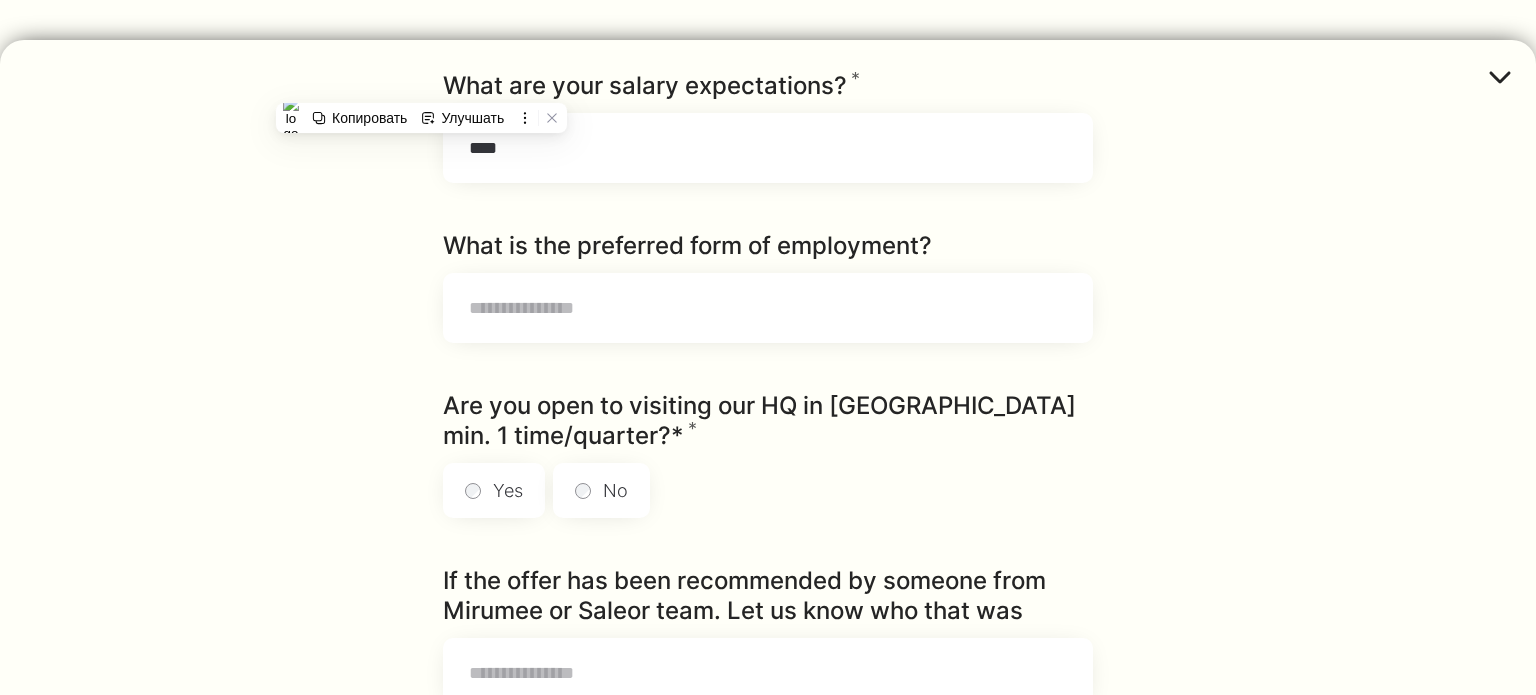click on "Копировать
[GEOGRAPHIC_DATA]" at bounding box center [421, 118] 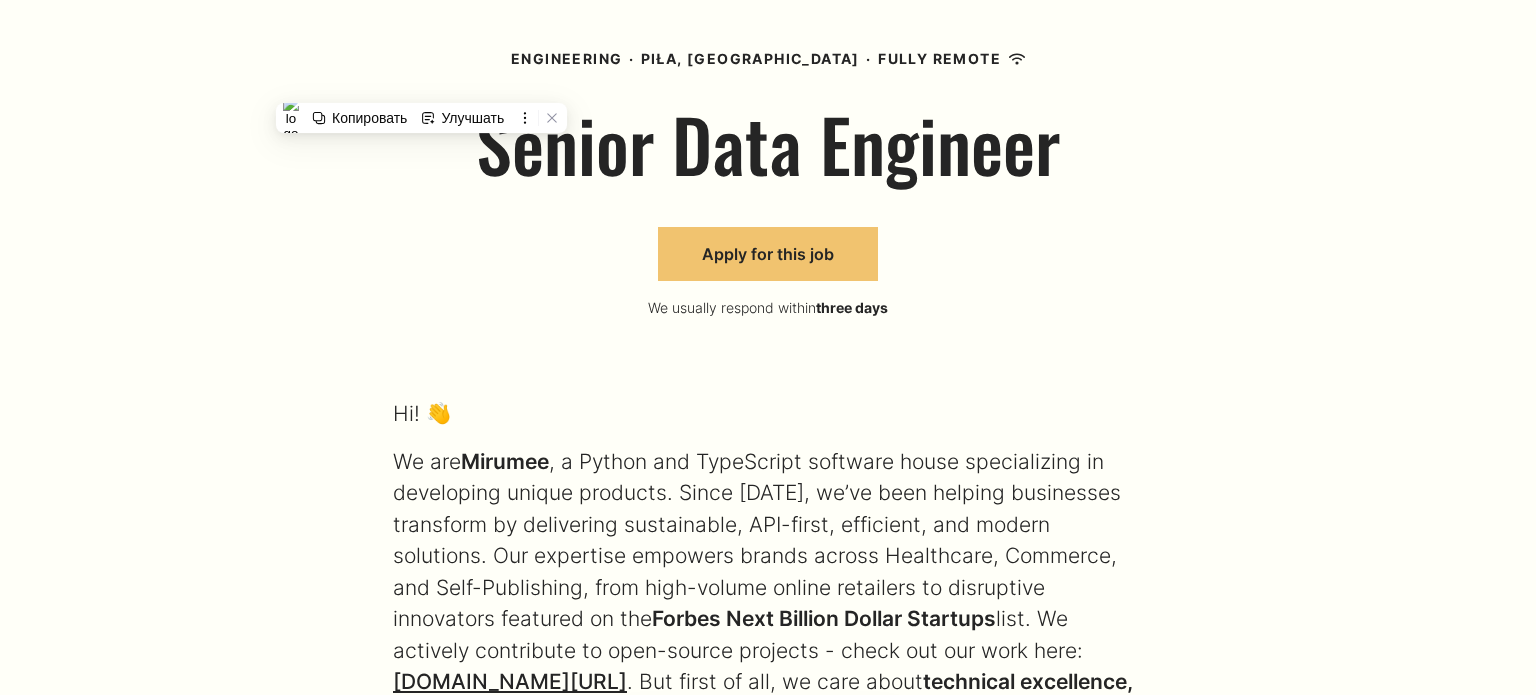 scroll, scrollTop: 0, scrollLeft: 0, axis: both 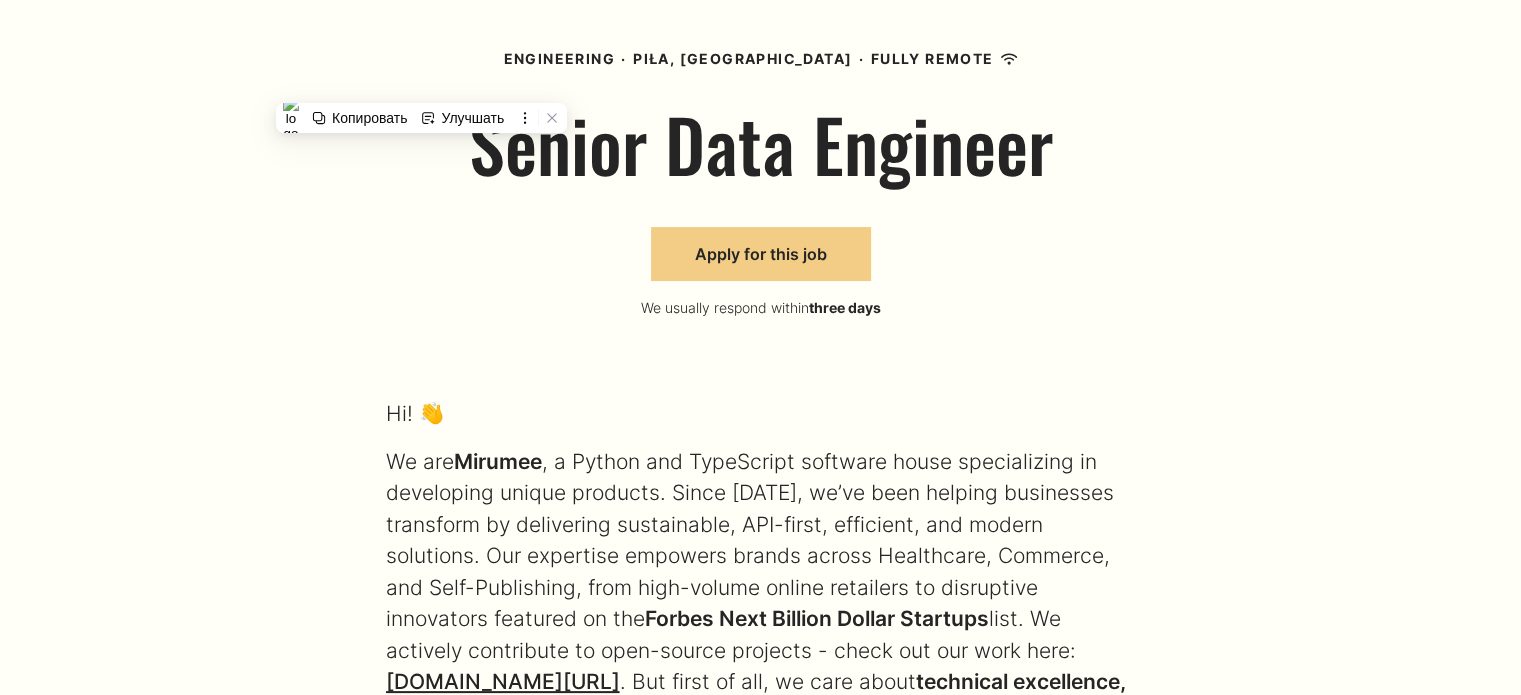 click on "Apply for this job" at bounding box center (761, 254) 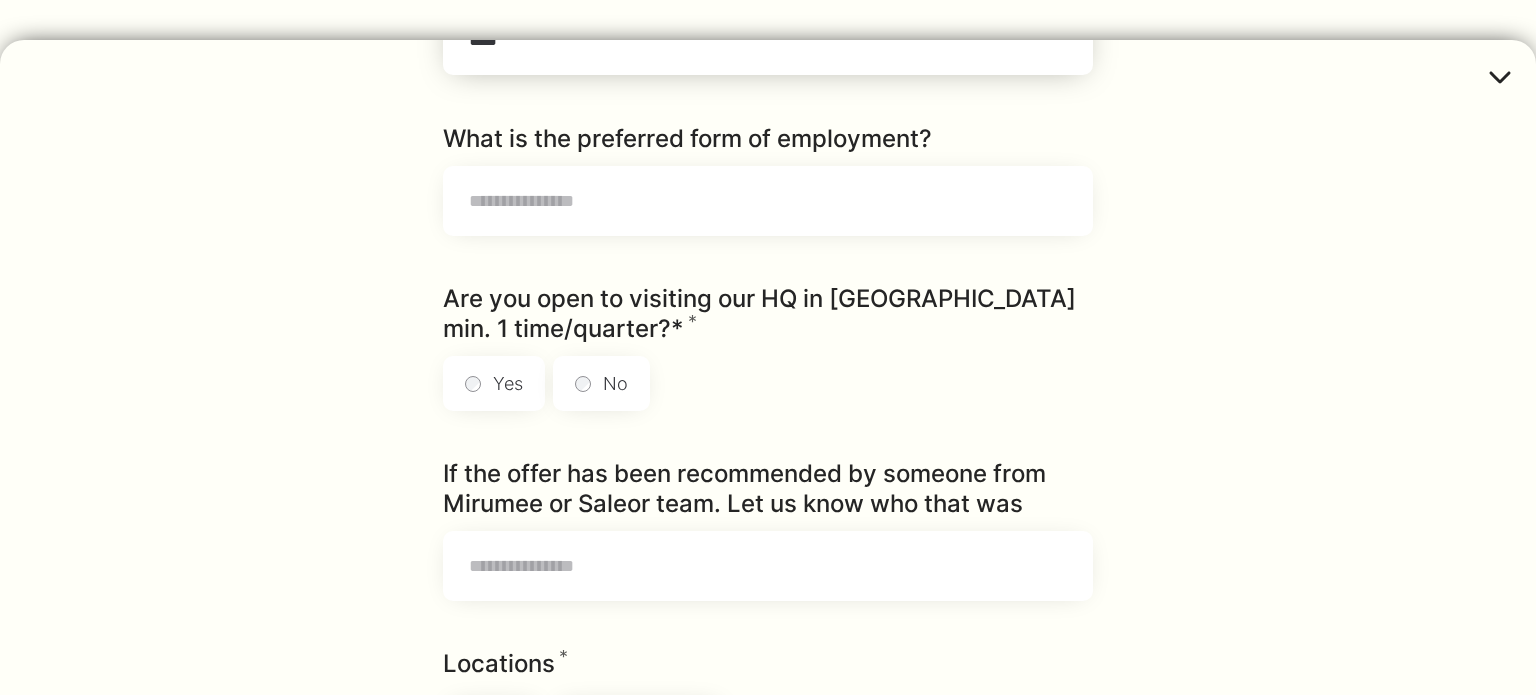 scroll, scrollTop: 536, scrollLeft: 0, axis: vertical 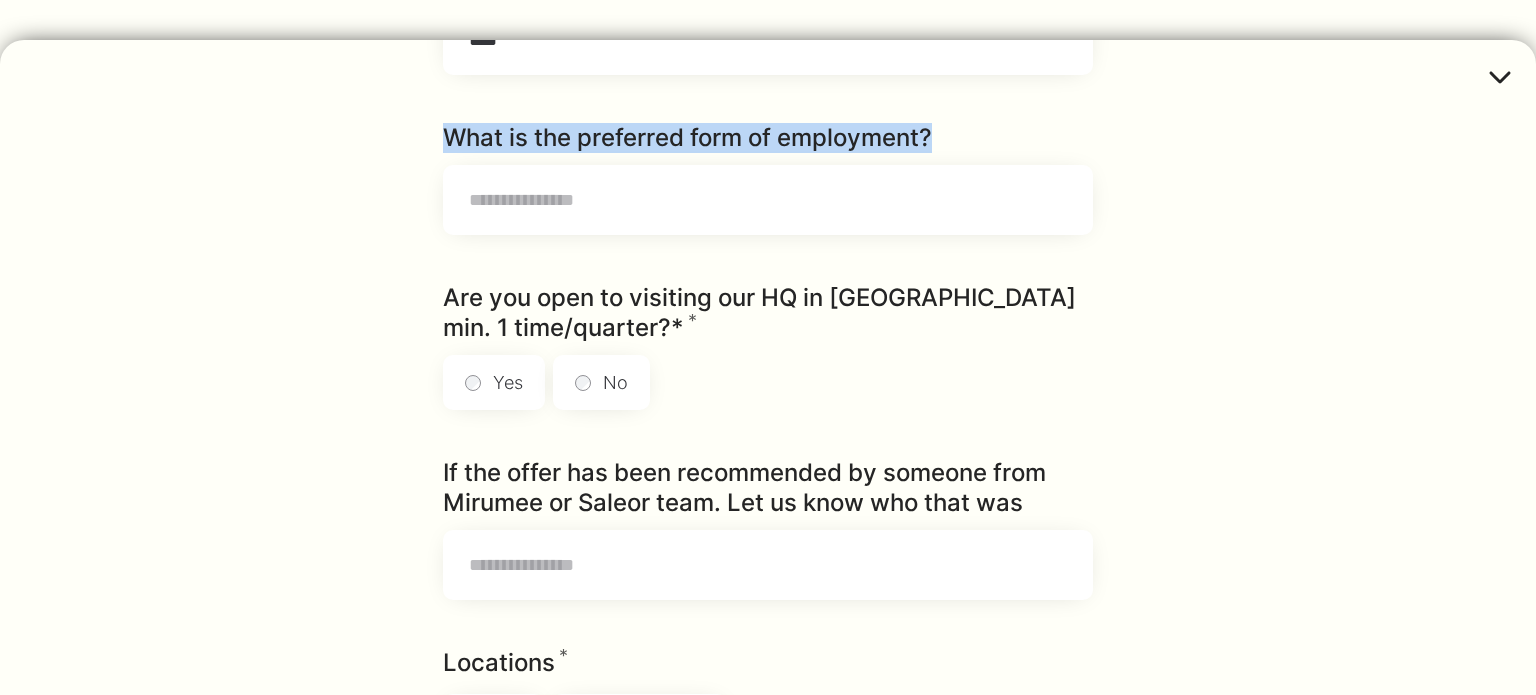 drag, startPoint x: 428, startPoint y: 134, endPoint x: 969, endPoint y: 115, distance: 541.33356 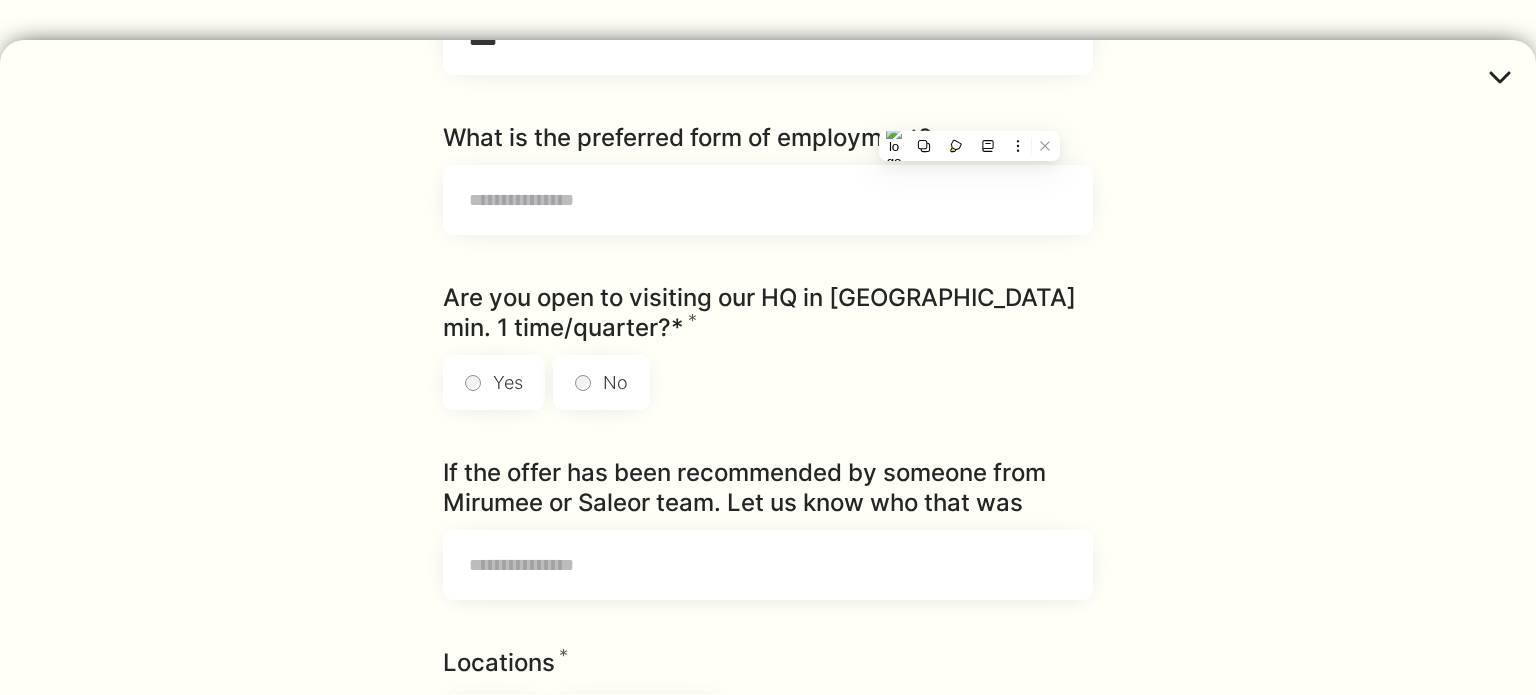 click on "**********" at bounding box center [768, 847] 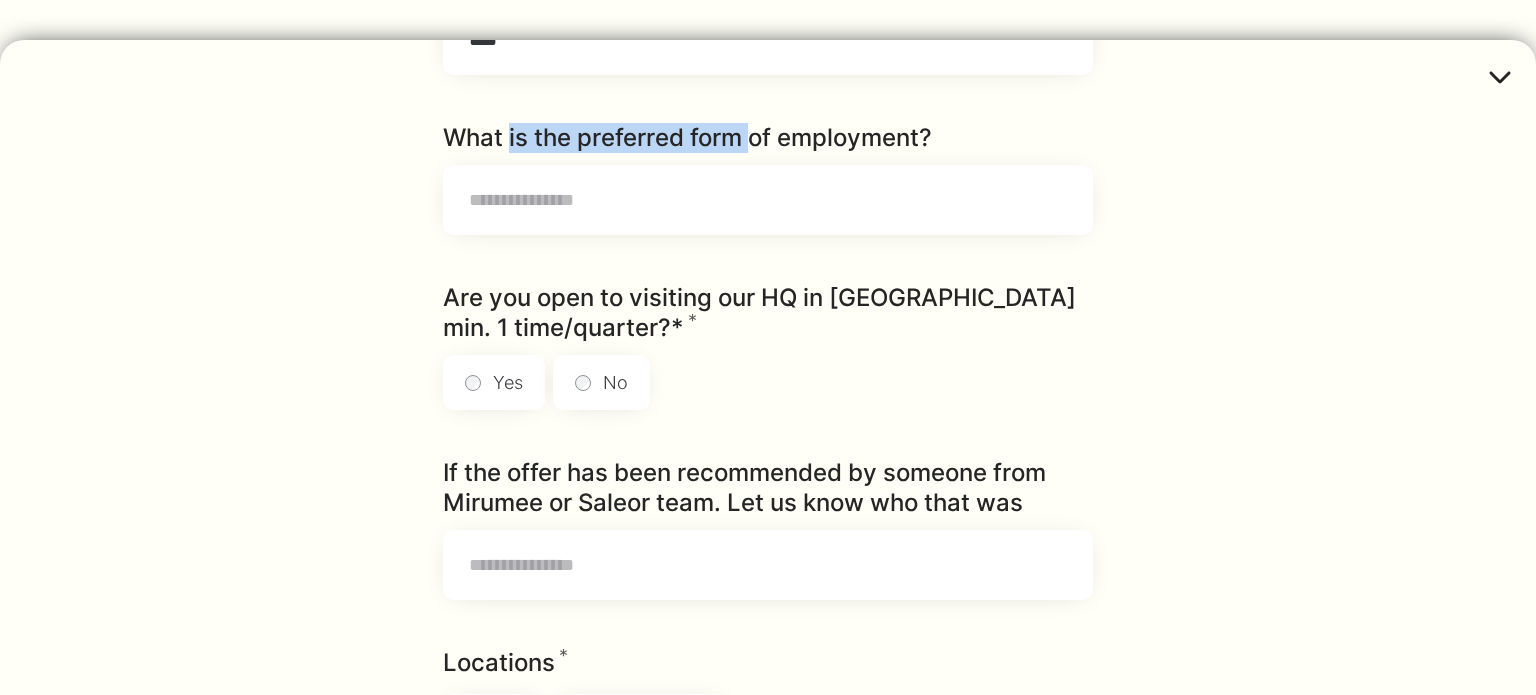 drag, startPoint x: 504, startPoint y: 148, endPoint x: 748, endPoint y: 133, distance: 244.46063 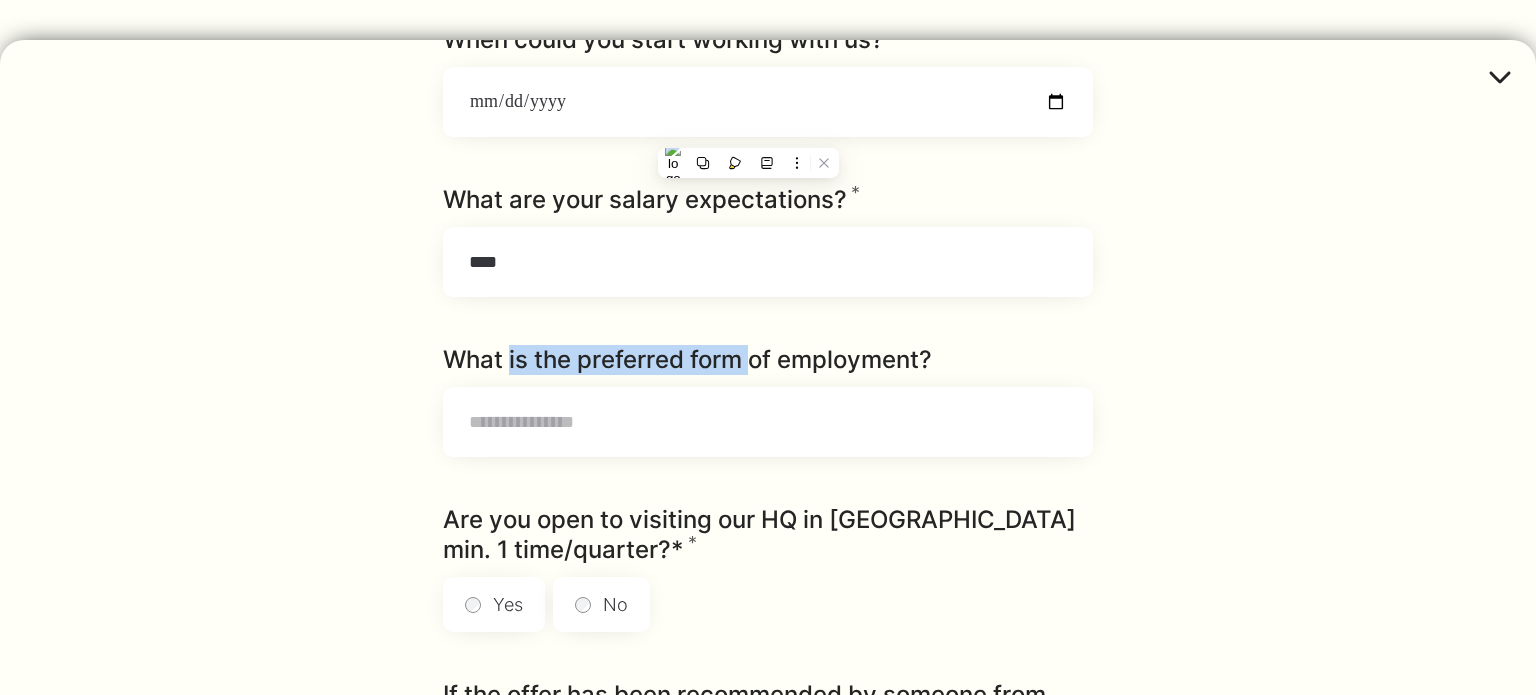 scroll, scrollTop: 448, scrollLeft: 0, axis: vertical 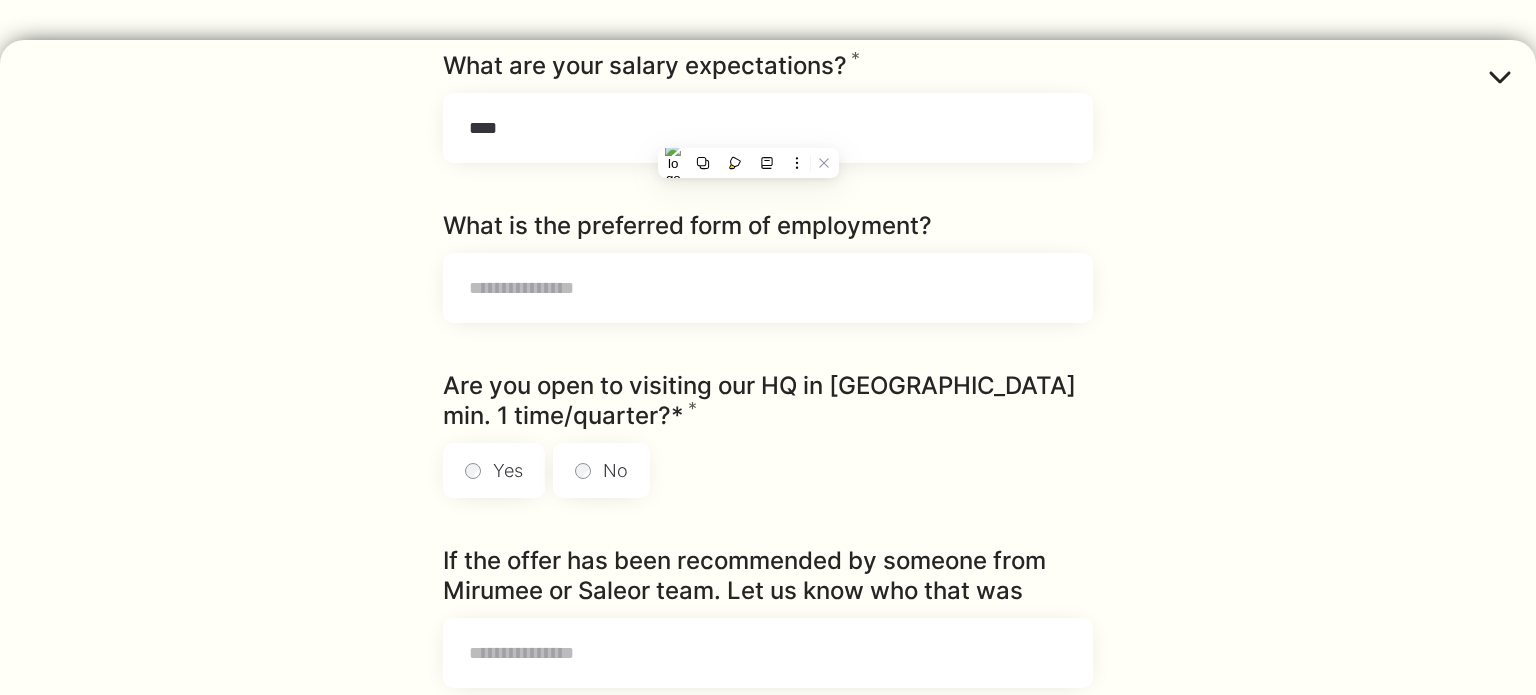 click on "What is the preferred form of employment?" at bounding box center [687, 226] 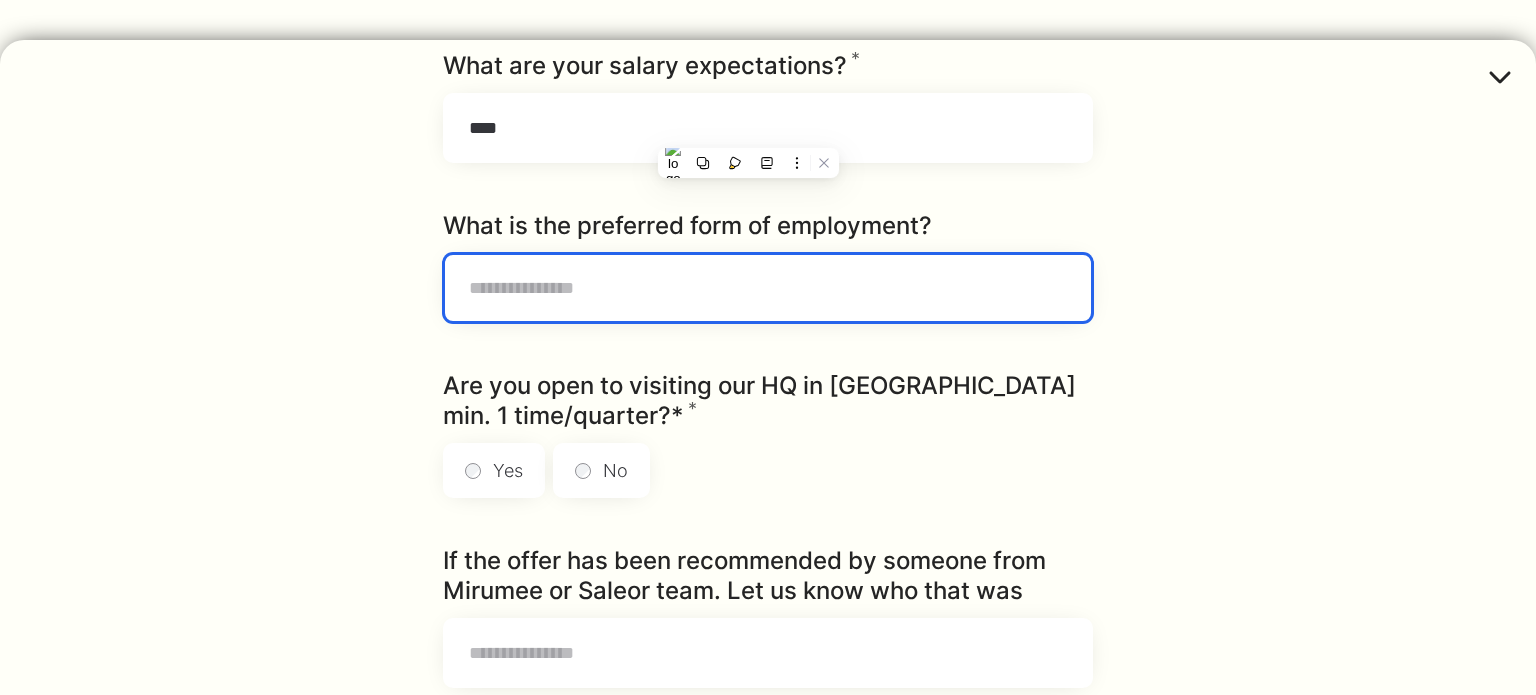 click on "What is the preferred form of employment?" at bounding box center [768, 288] 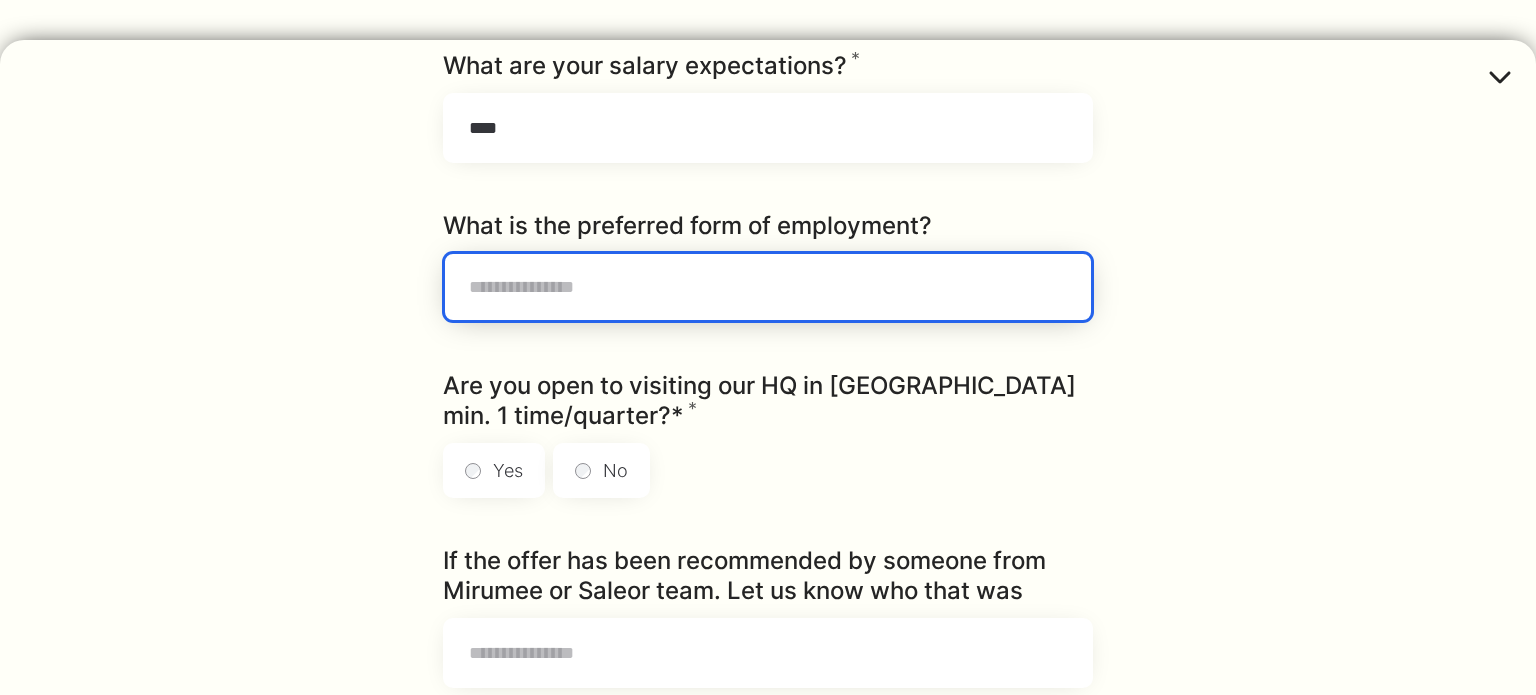 click on "What is the preferred form of employment?" at bounding box center (768, 287) 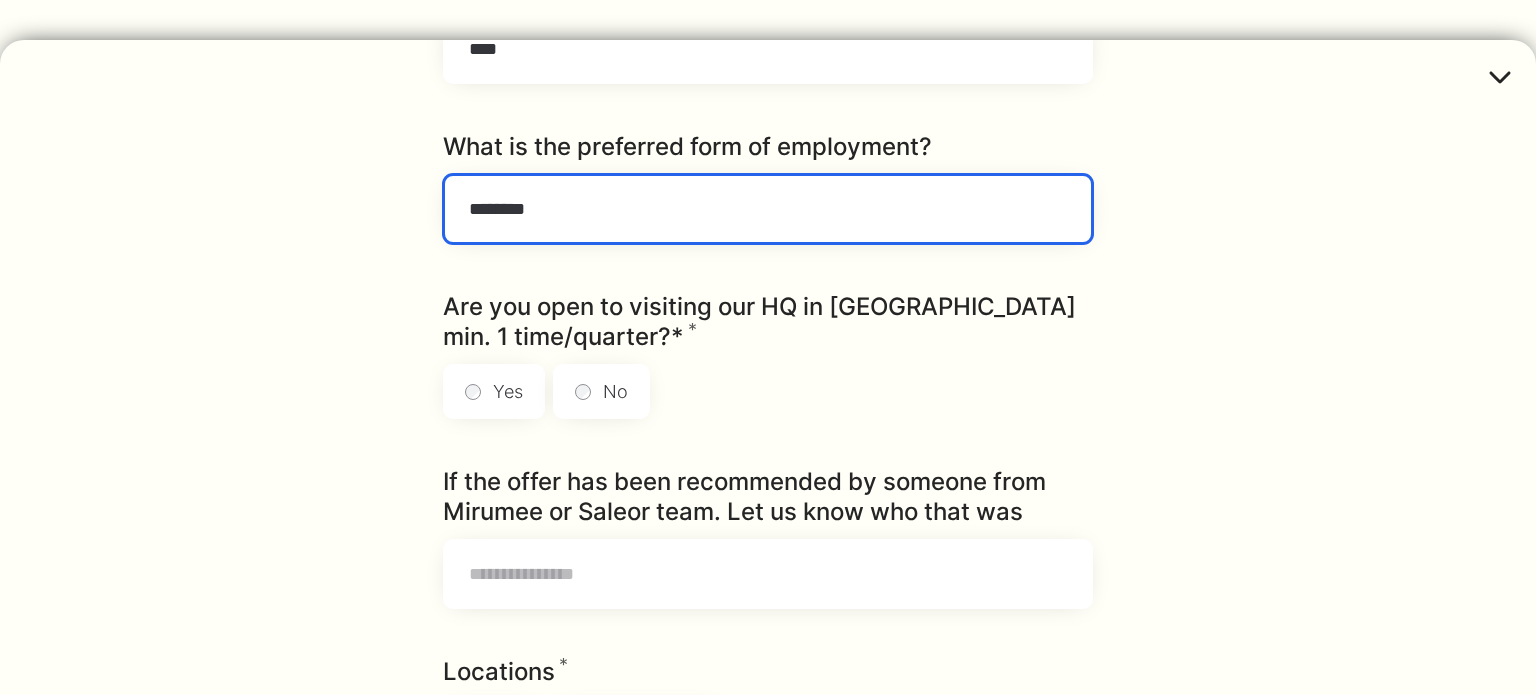 scroll, scrollTop: 536, scrollLeft: 0, axis: vertical 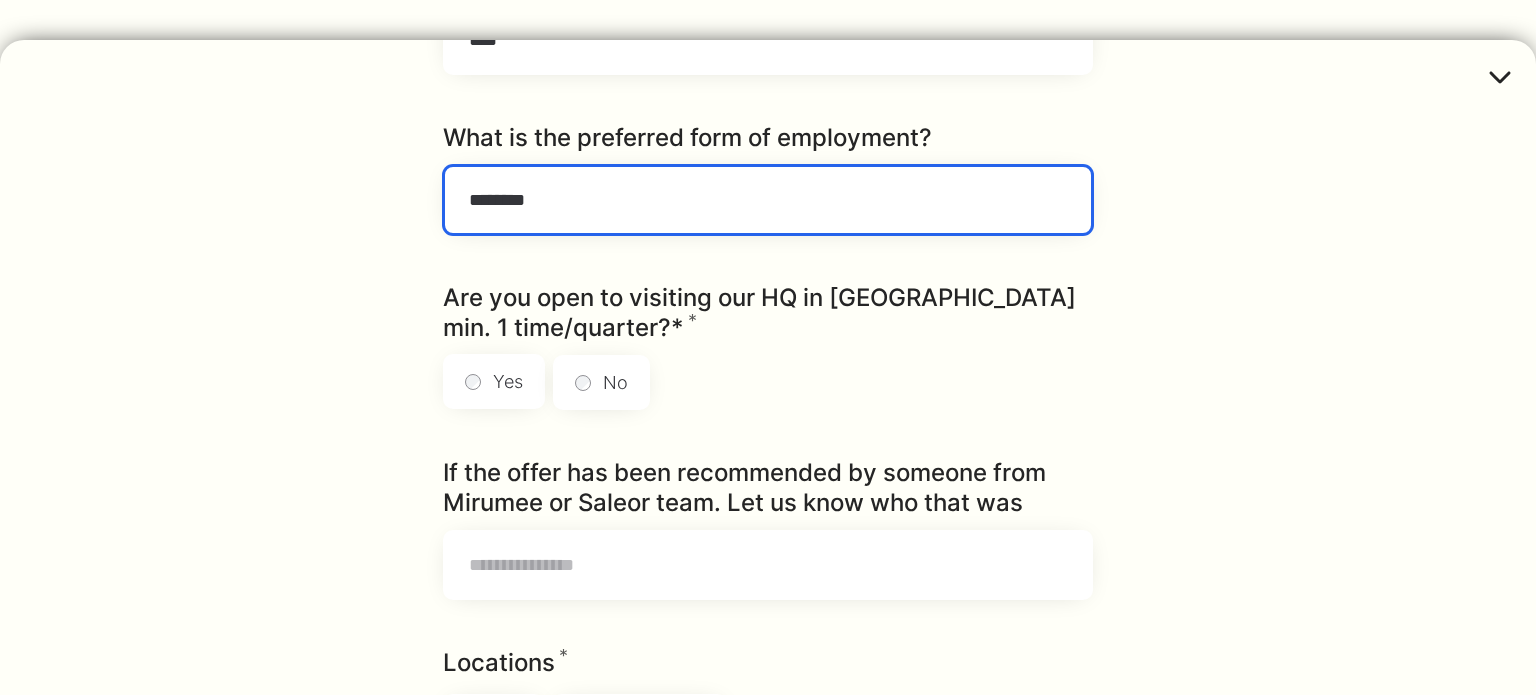 type on "********" 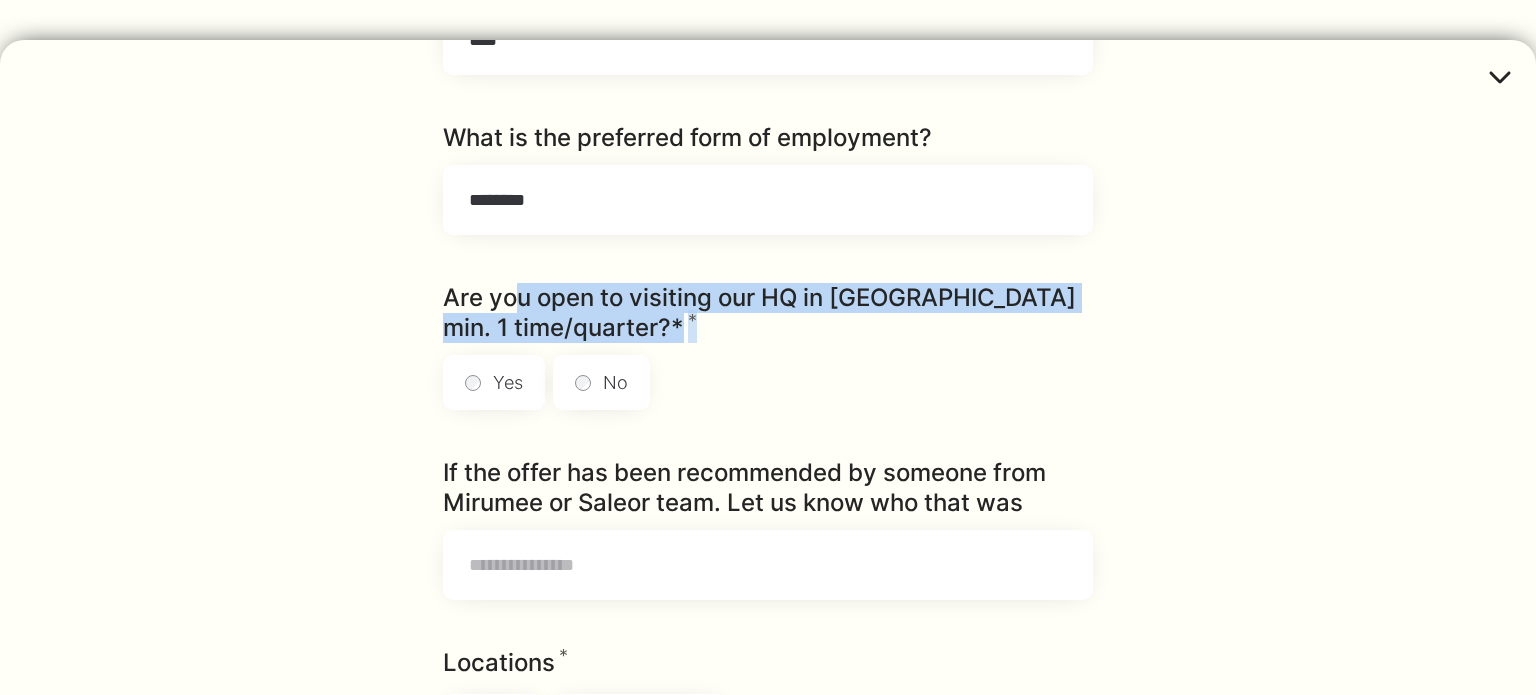 drag, startPoint x: 446, startPoint y: 295, endPoint x: 648, endPoint y: 327, distance: 204.51895 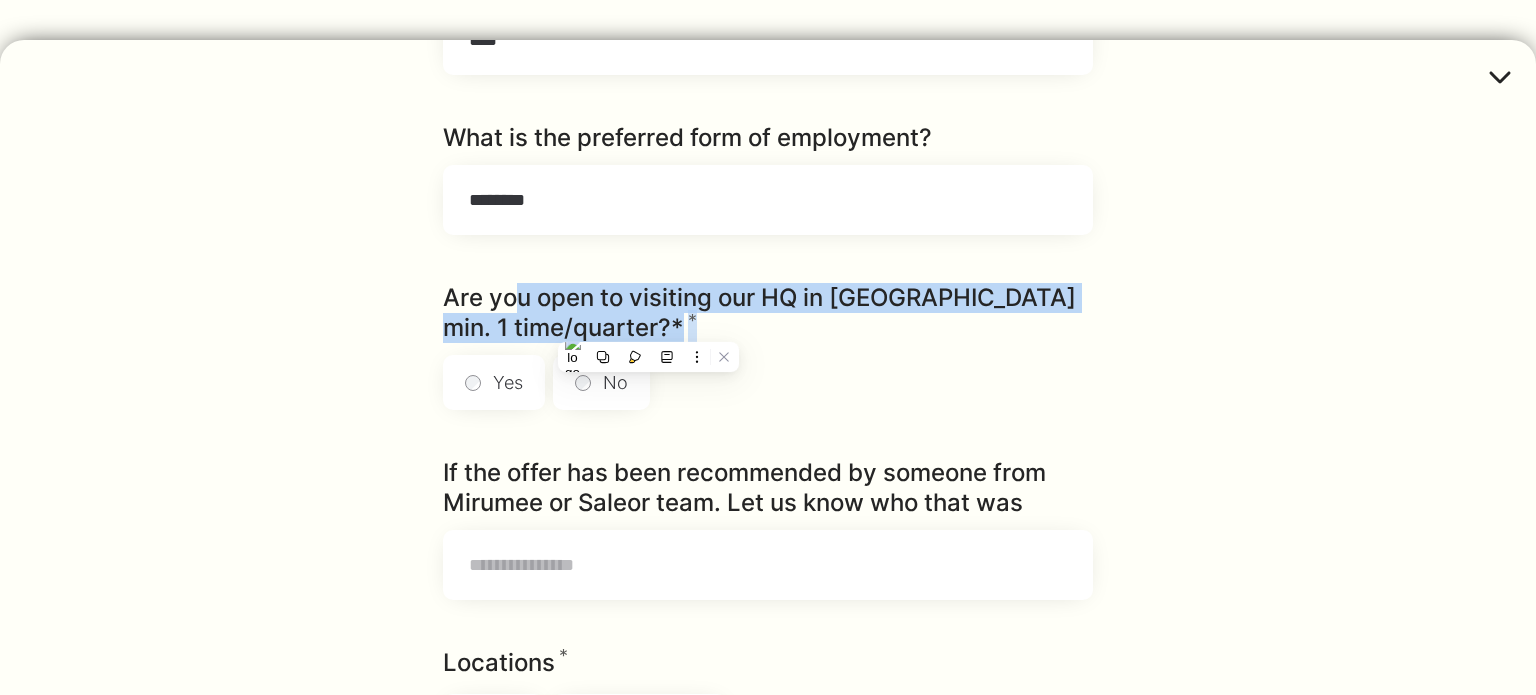 click on "Are you open to visiting our HQ in [GEOGRAPHIC_DATA] min. 1 time/quarter?* * Required" at bounding box center (768, 313) 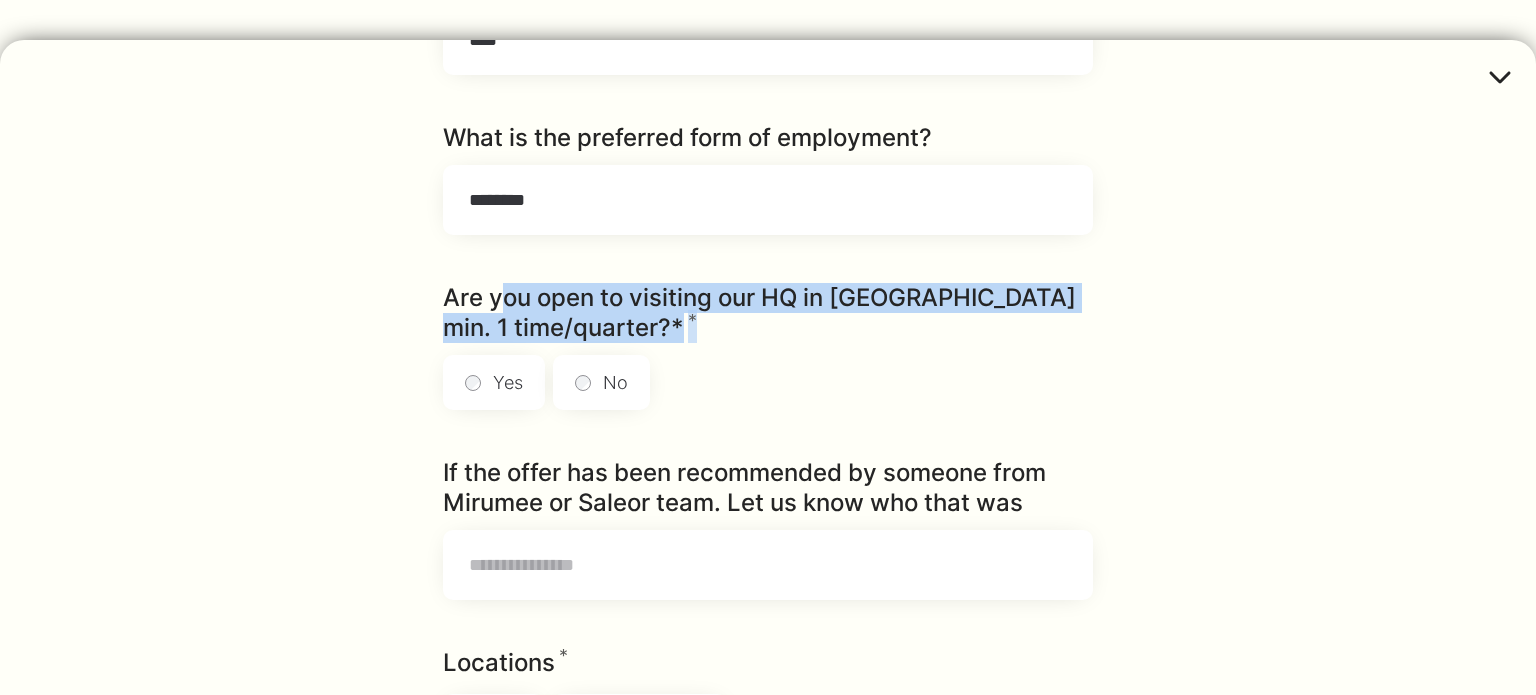 drag, startPoint x: 619, startPoint y: 326, endPoint x: 436, endPoint y: 304, distance: 184.31766 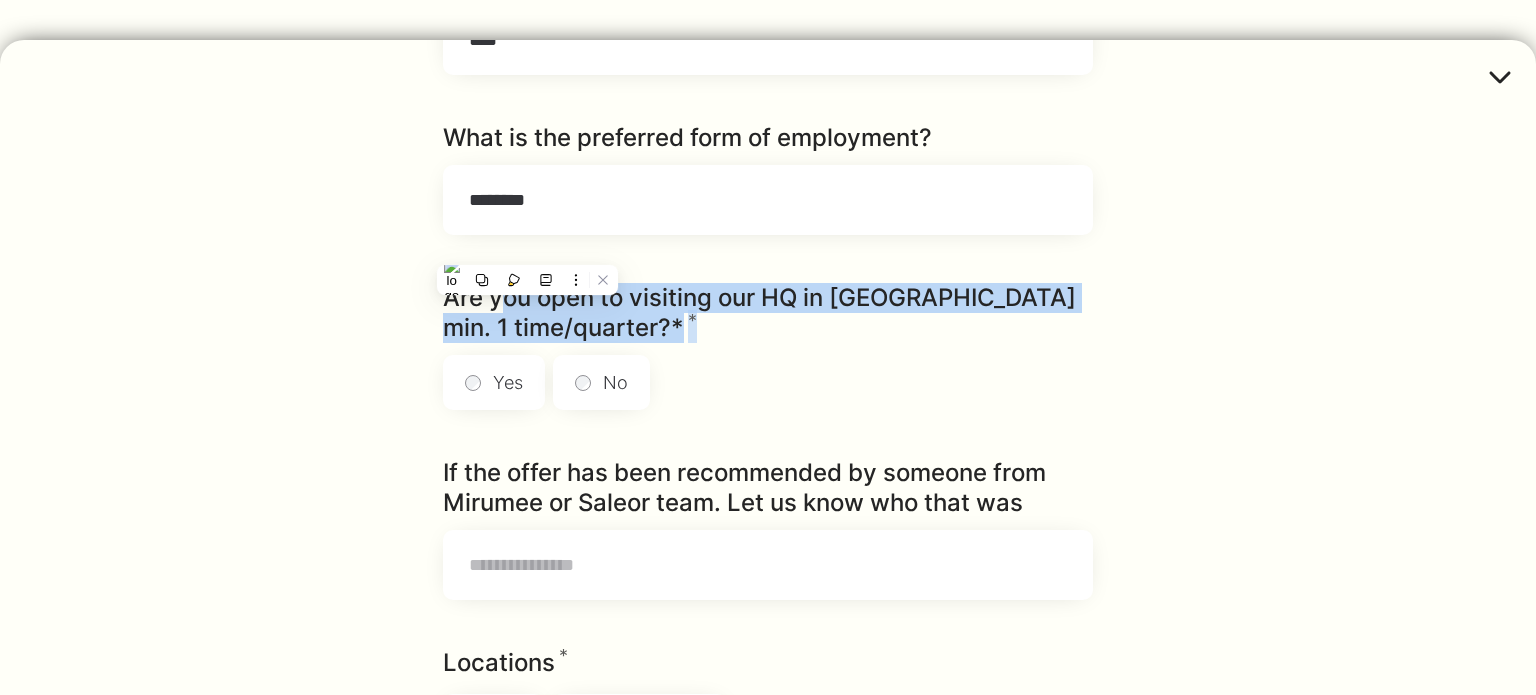 click on "Are you open to visiting our HQ in [GEOGRAPHIC_DATA] min. 1 time/quarter?* * Required" at bounding box center [768, 313] 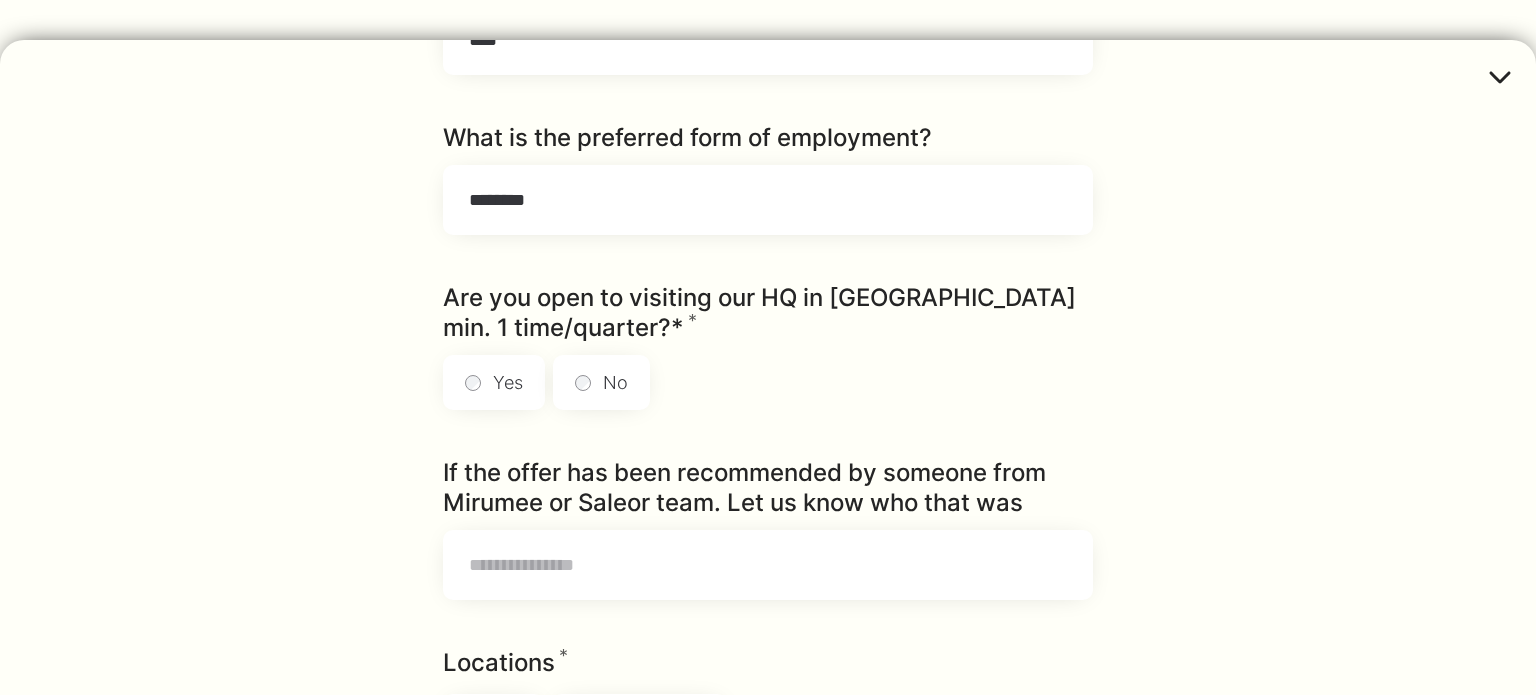 scroll, scrollTop: 660, scrollLeft: 0, axis: vertical 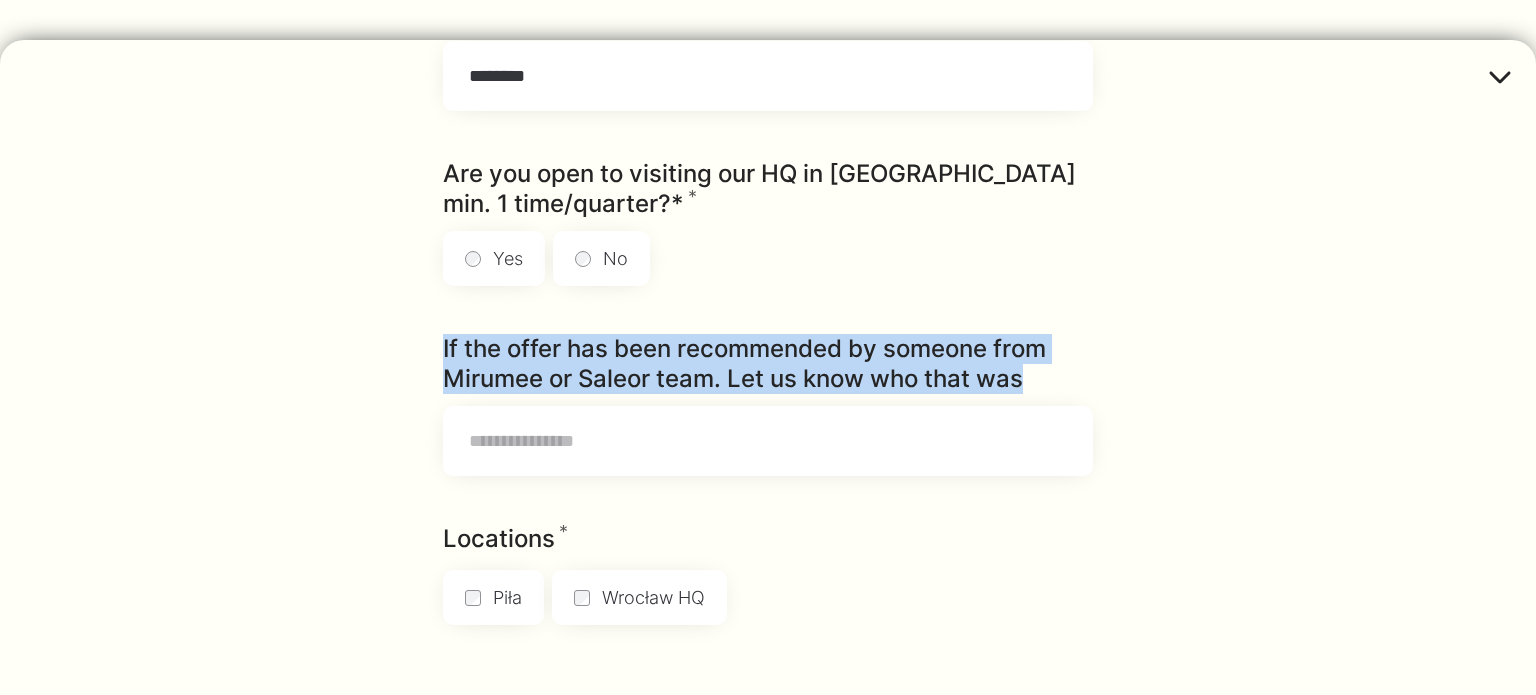 drag, startPoint x: 432, startPoint y: 342, endPoint x: 1075, endPoint y: 376, distance: 643.89825 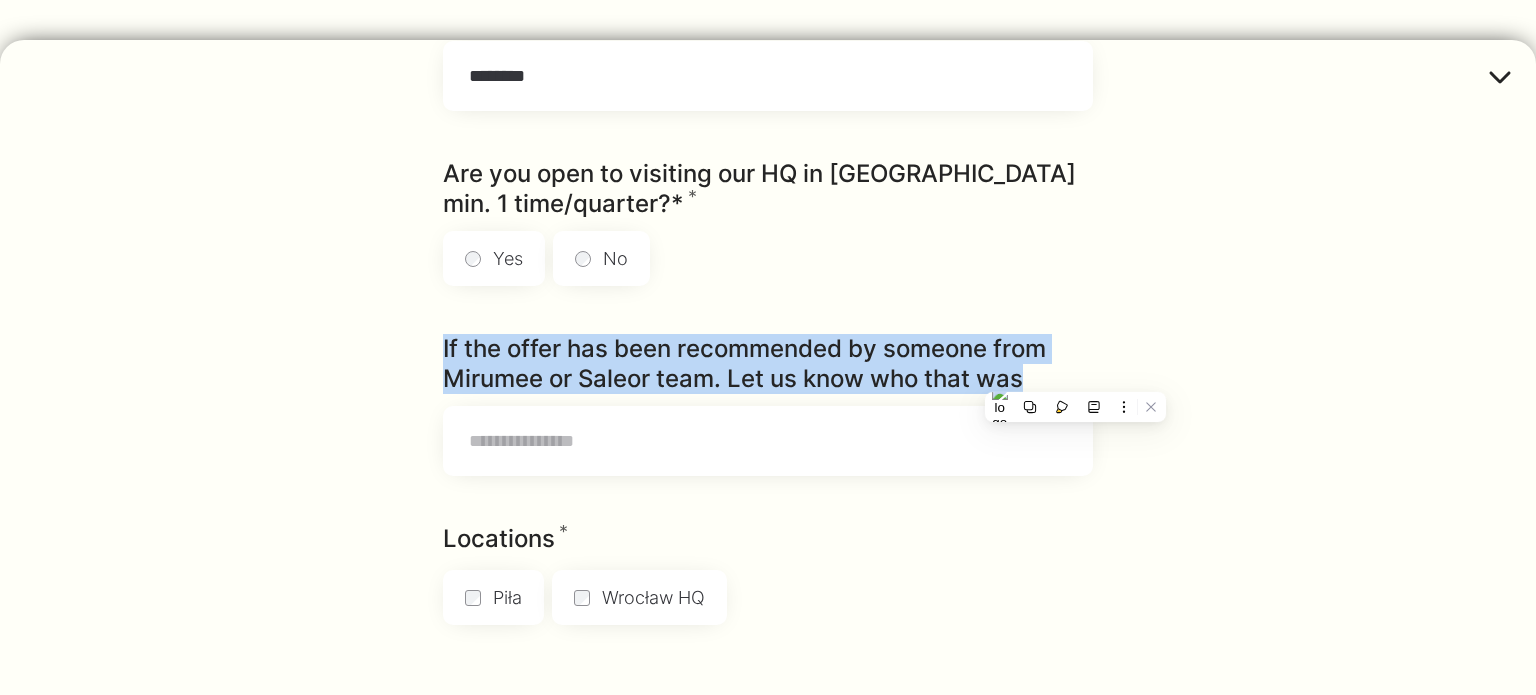 click on "If the offer has been recommended by someone from Mirumee or Saleor team. Let us know who that was" at bounding box center [768, 364] 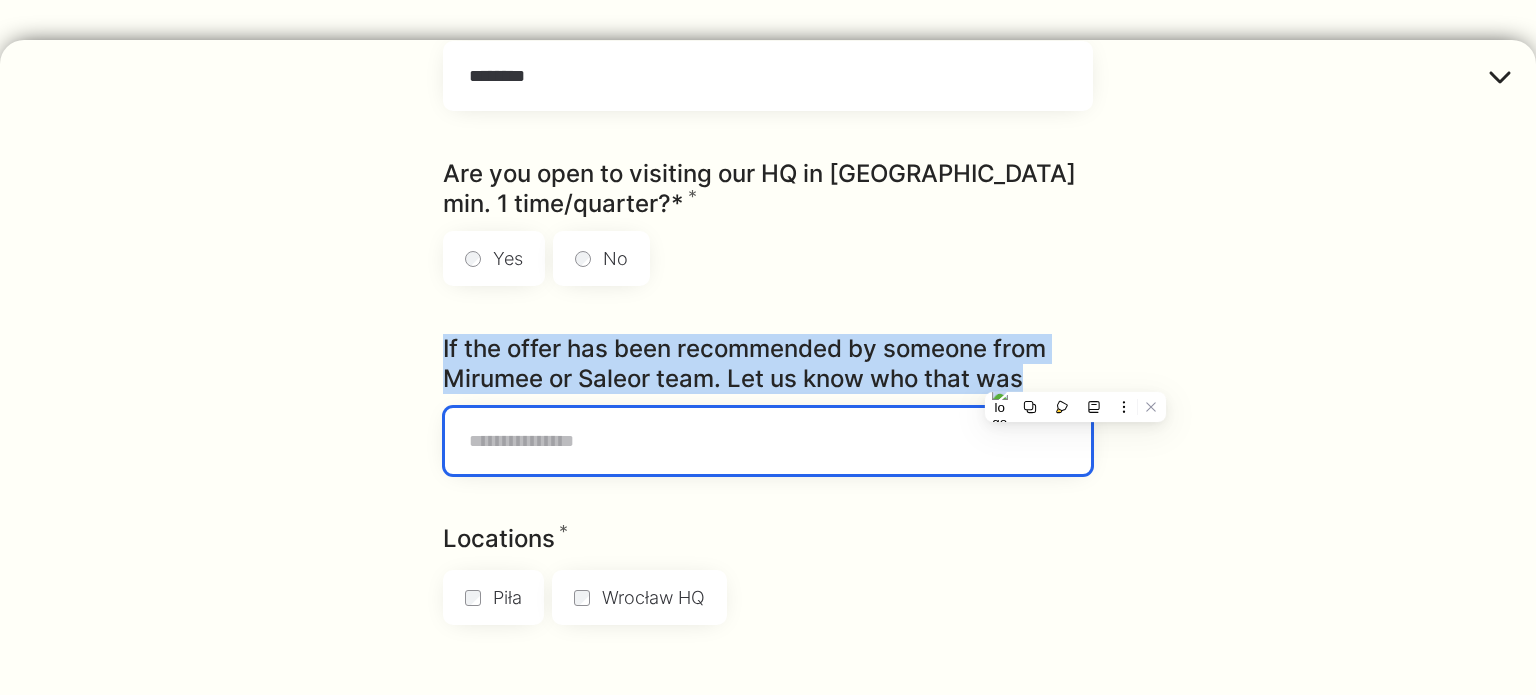 click on "If the offer has been recommended by someone from Mirumee or Saleor team. Let us know who that was" at bounding box center (768, 441) 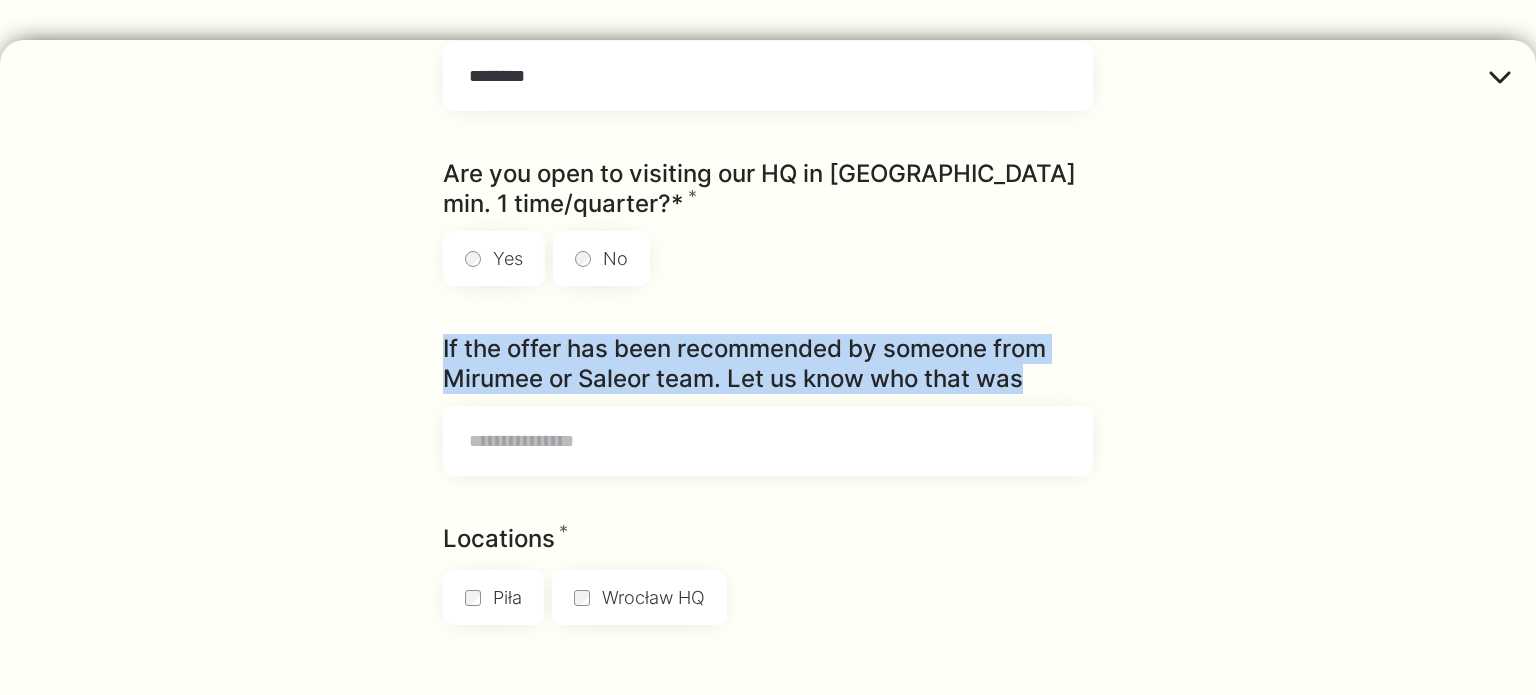 drag, startPoint x: 432, startPoint y: 341, endPoint x: 1040, endPoint y: 371, distance: 608.7397 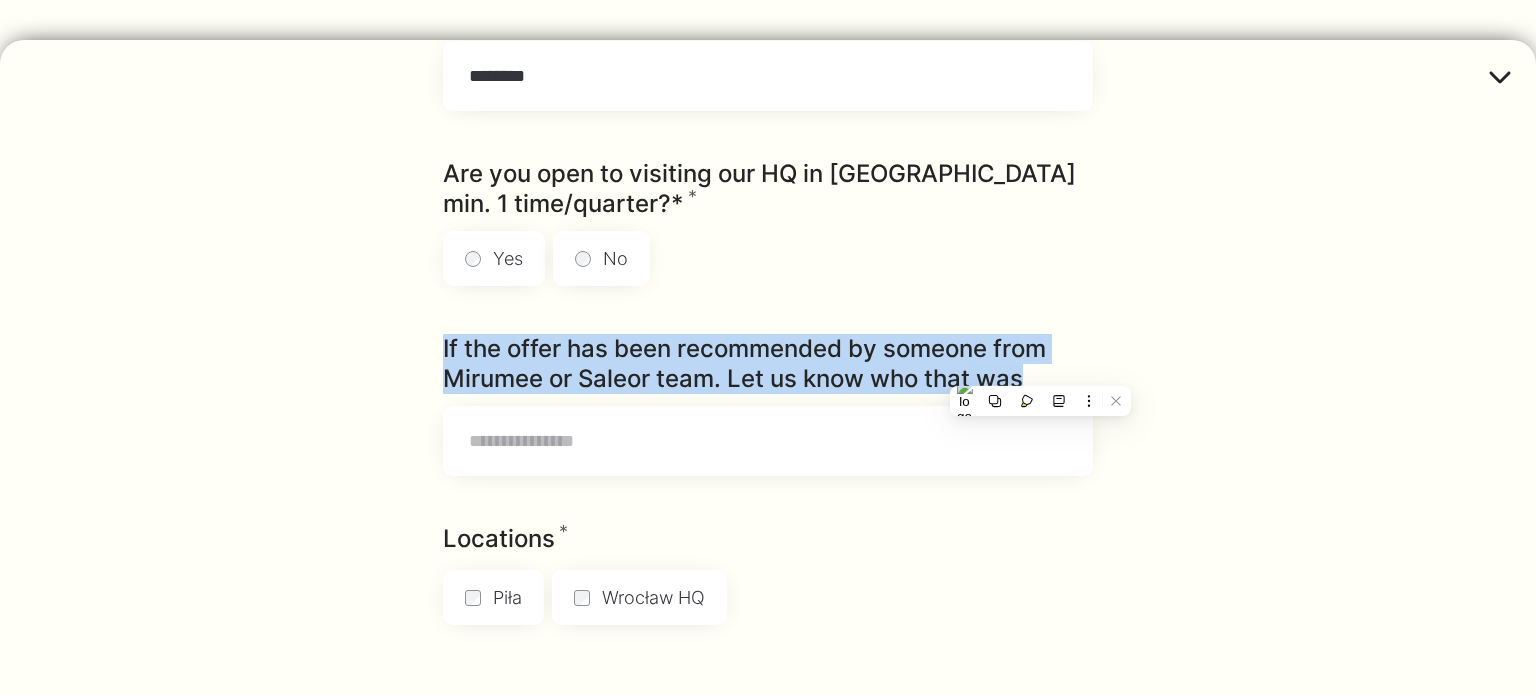 click on "If the offer has been recommended by someone from Mirumee or Saleor team. Let us know who that was" at bounding box center (768, 364) 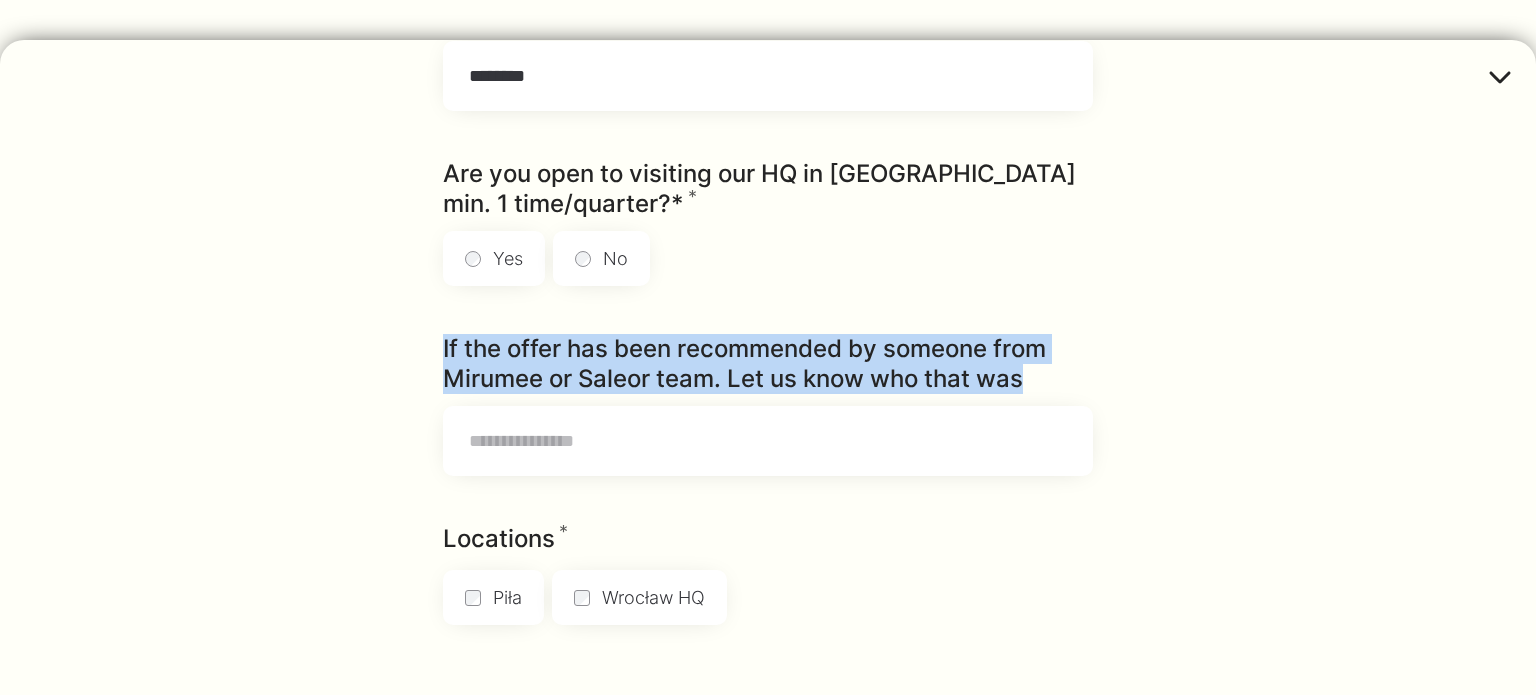 drag, startPoint x: 435, startPoint y: 345, endPoint x: 1065, endPoint y: 381, distance: 631.0277 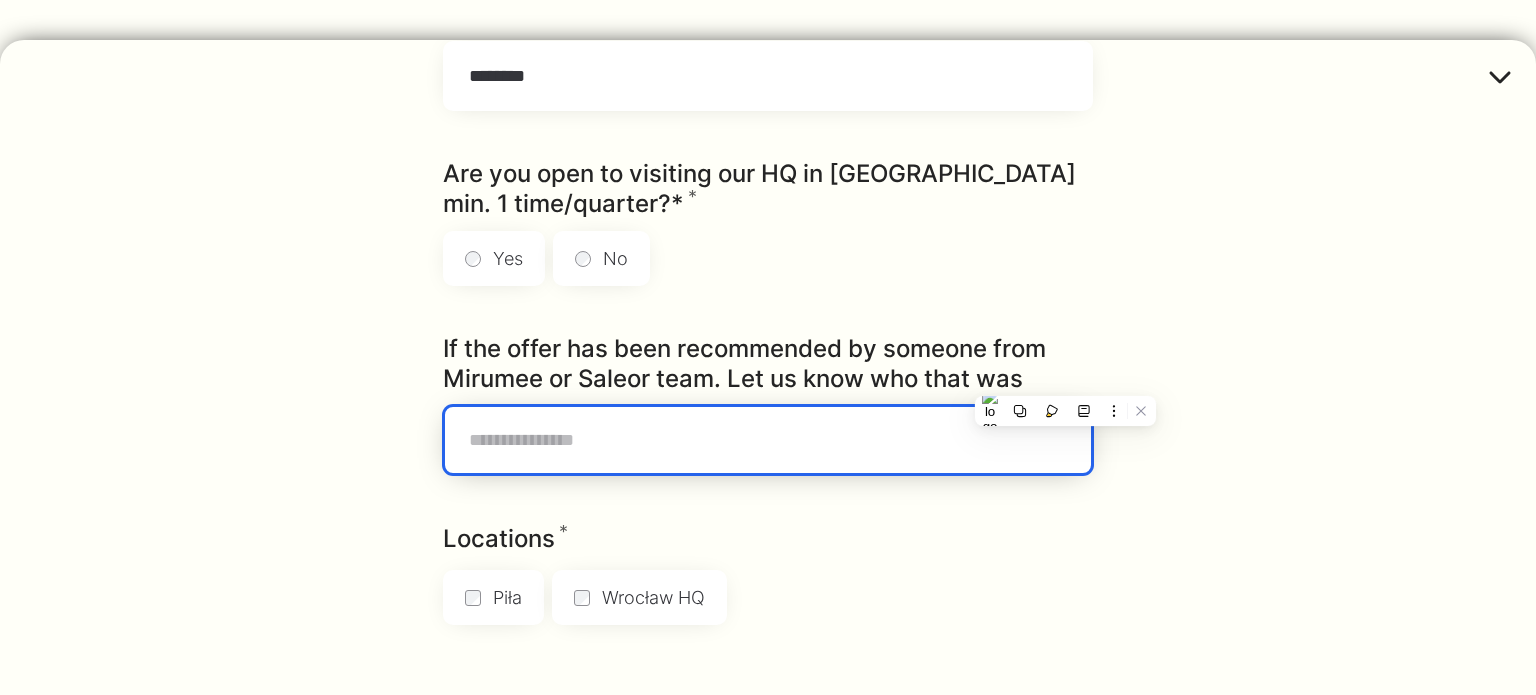 click on "If the offer has been recommended by someone from Mirumee or Saleor team. Let us know who that was" at bounding box center [768, 440] 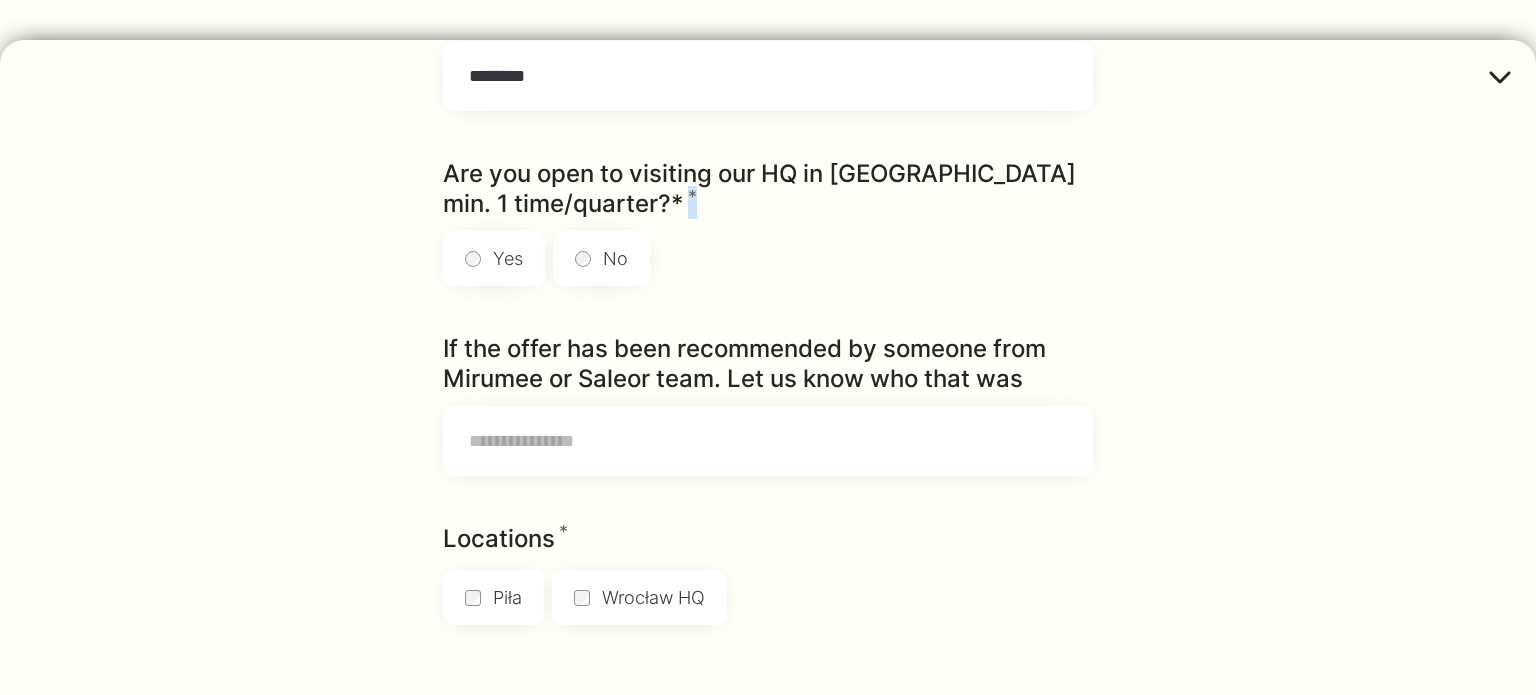 click on "Are you open to visiting our HQ in [GEOGRAPHIC_DATA] min. 1 time/quarter?* * Required" at bounding box center [768, 189] 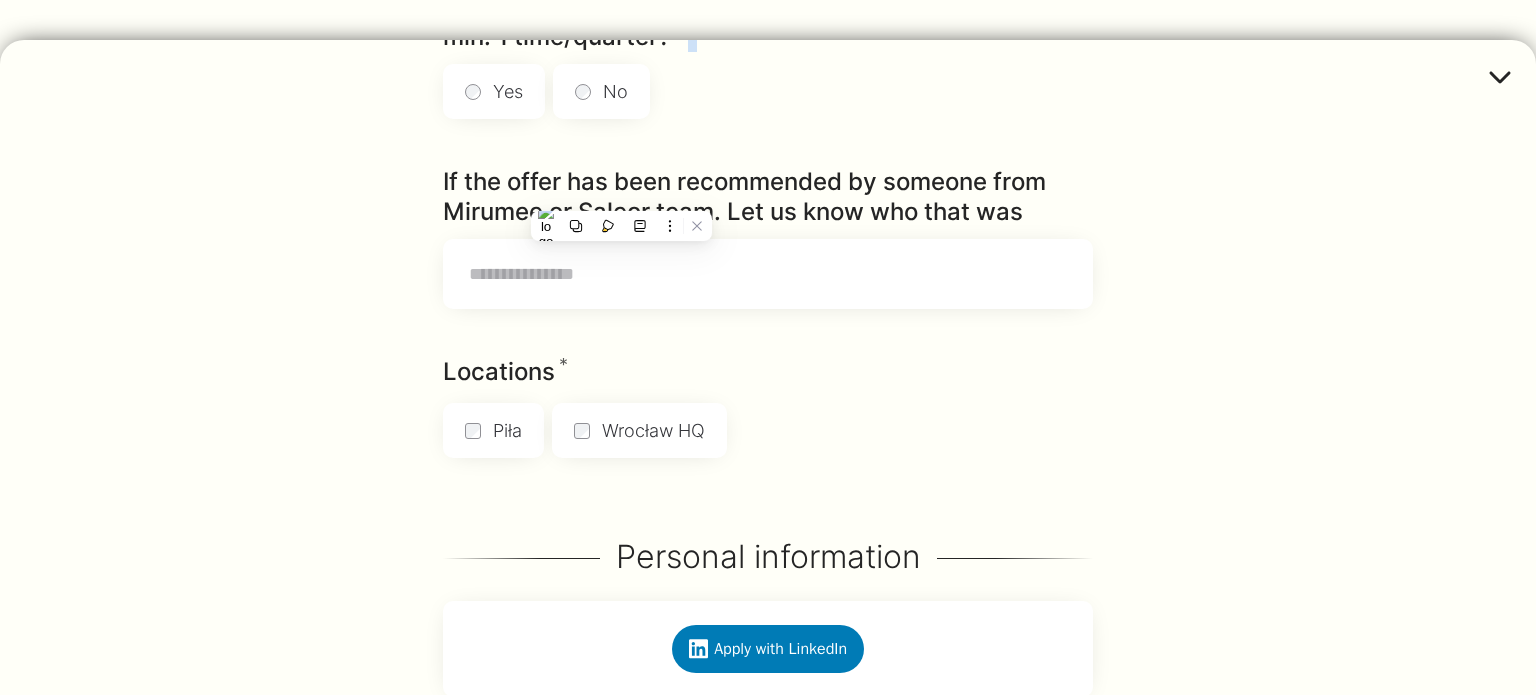 scroll, scrollTop: 828, scrollLeft: 0, axis: vertical 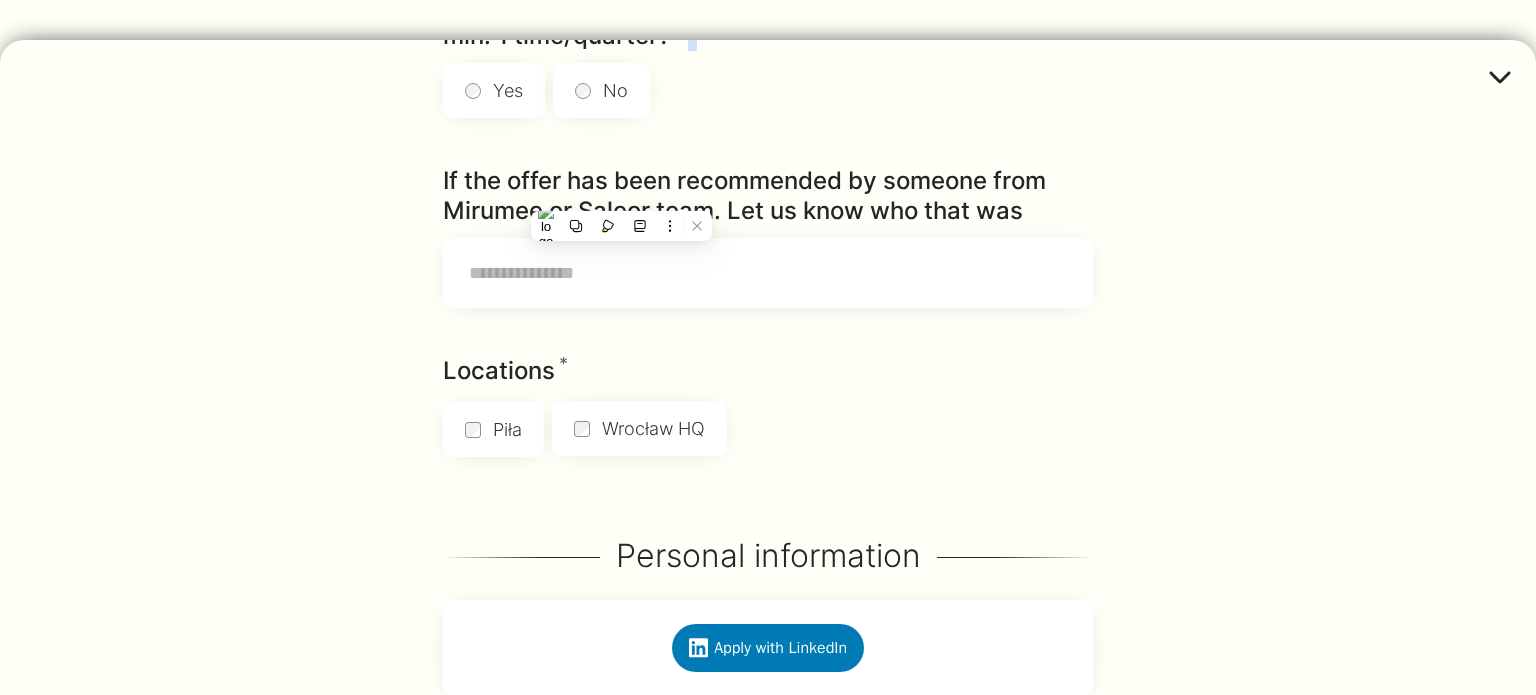 click on "Wrocław HQ" at bounding box center [639, 428] 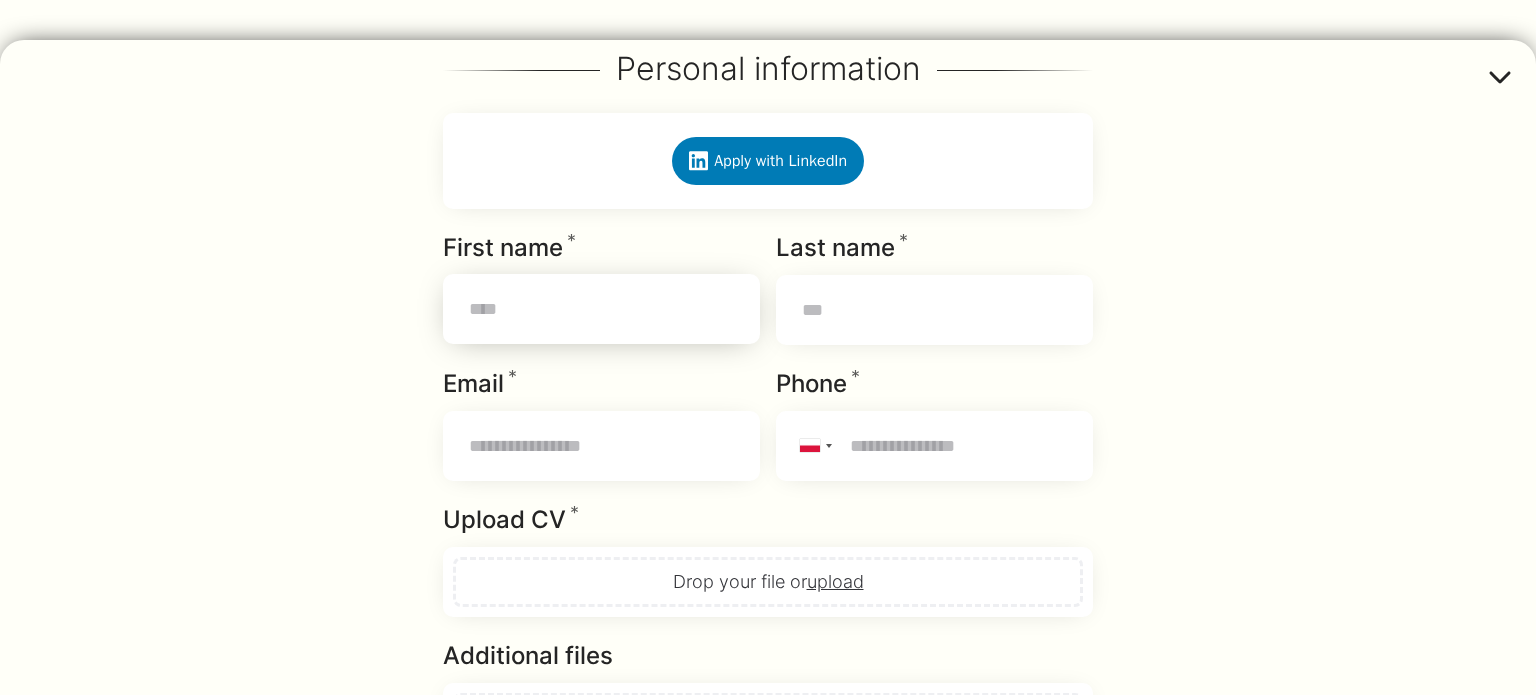 scroll, scrollTop: 1318, scrollLeft: 0, axis: vertical 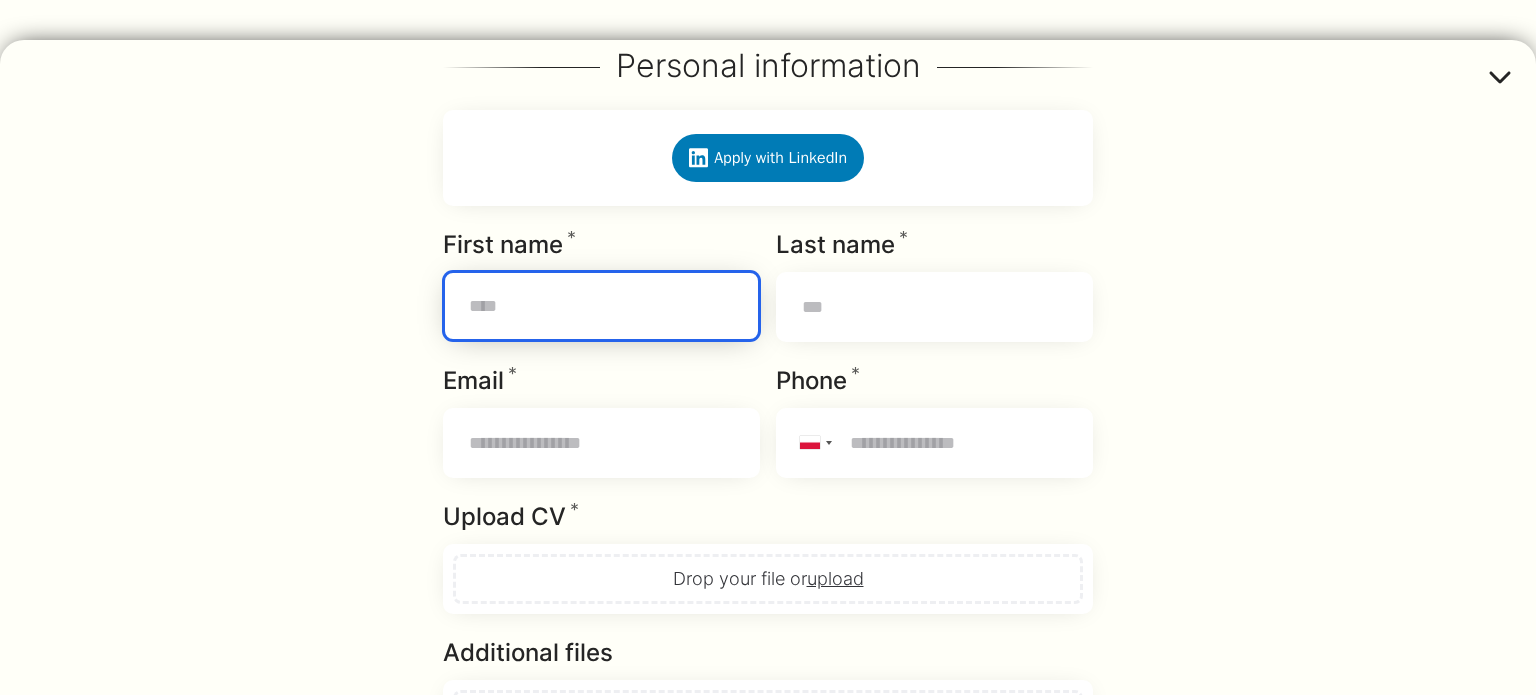 click on "First name * Required" at bounding box center (601, 306) 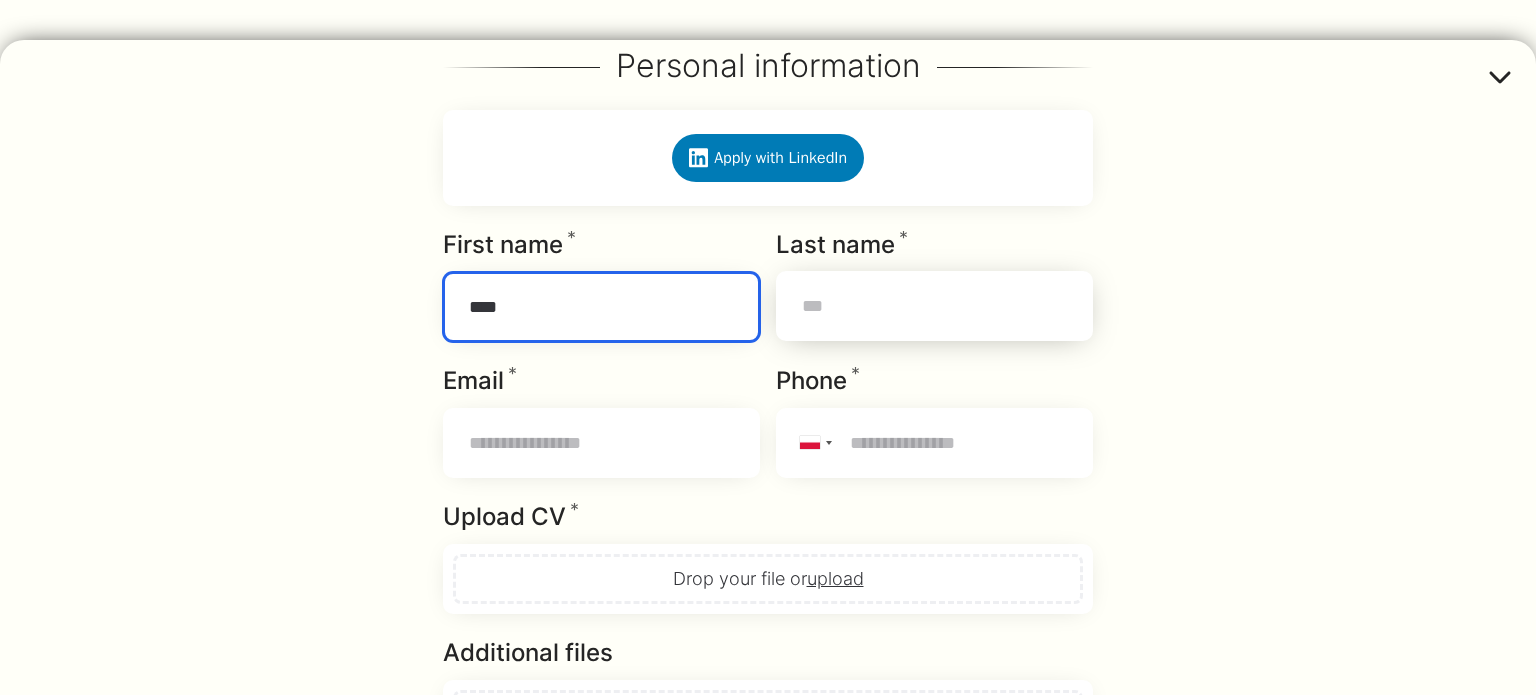 type on "****" 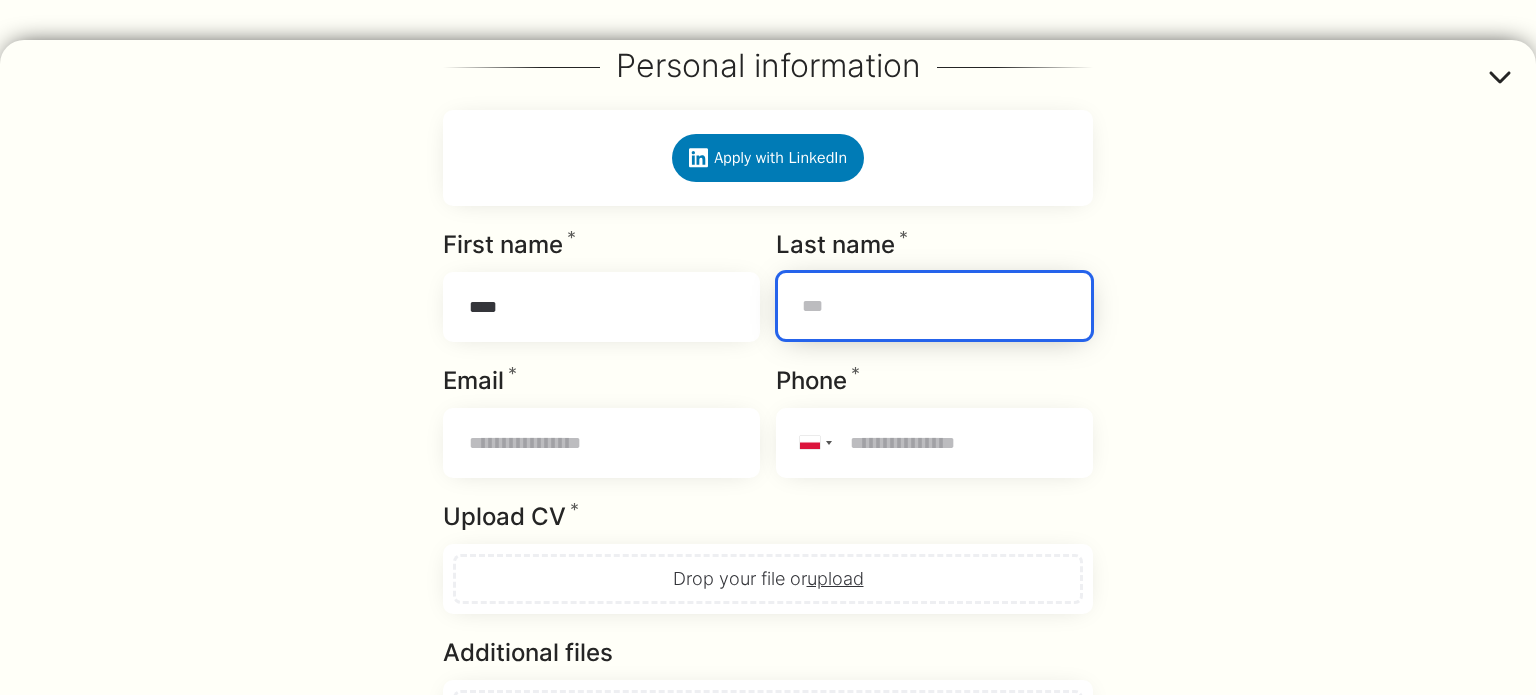 click on "Last name * Required" at bounding box center (934, 306) 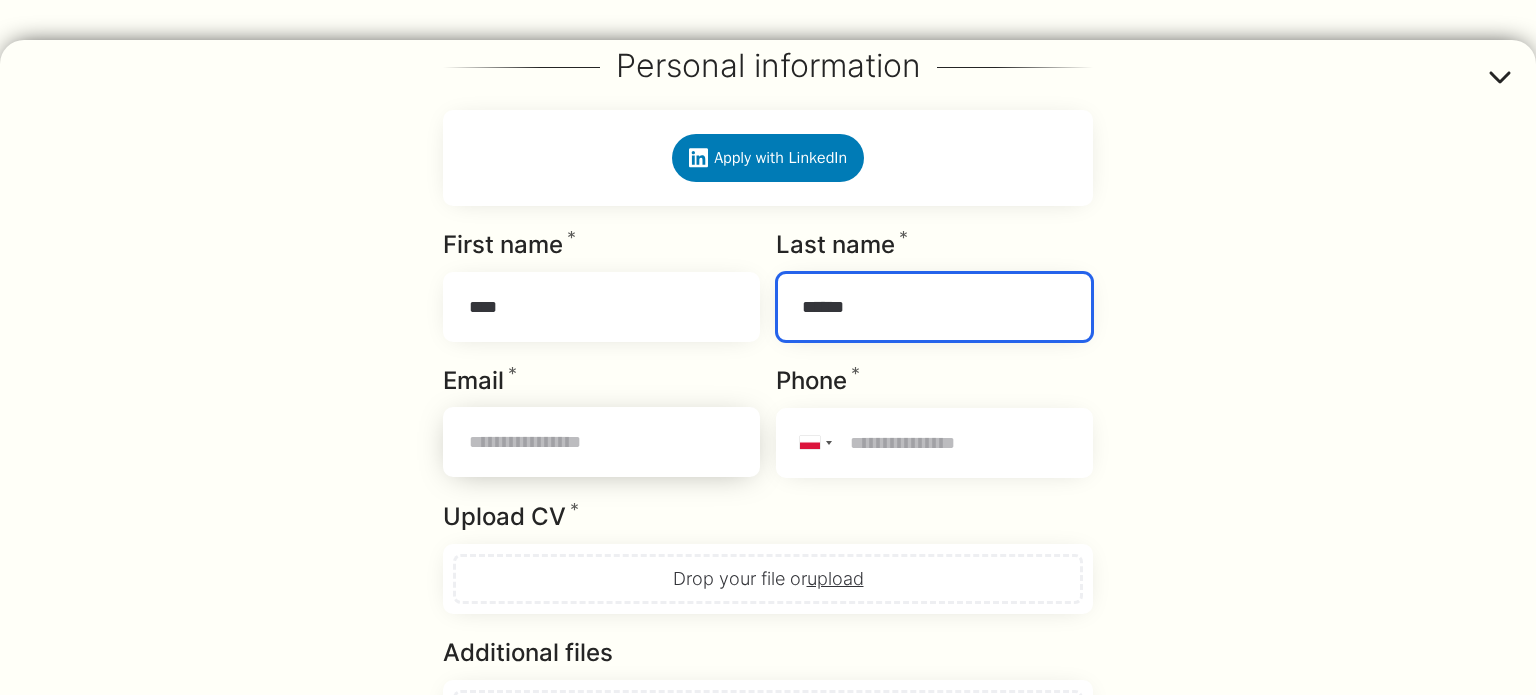 type on "******" 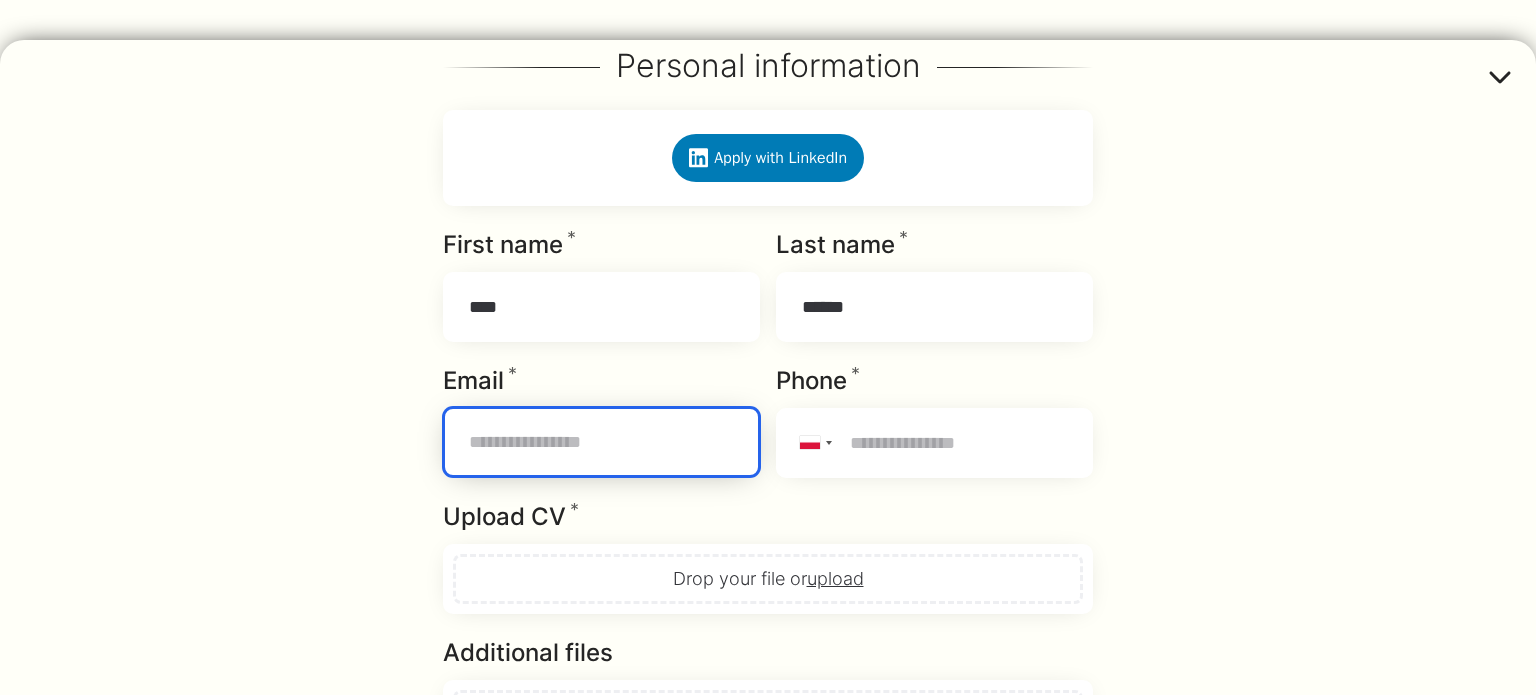 click on "Email * Required" at bounding box center [601, 442] 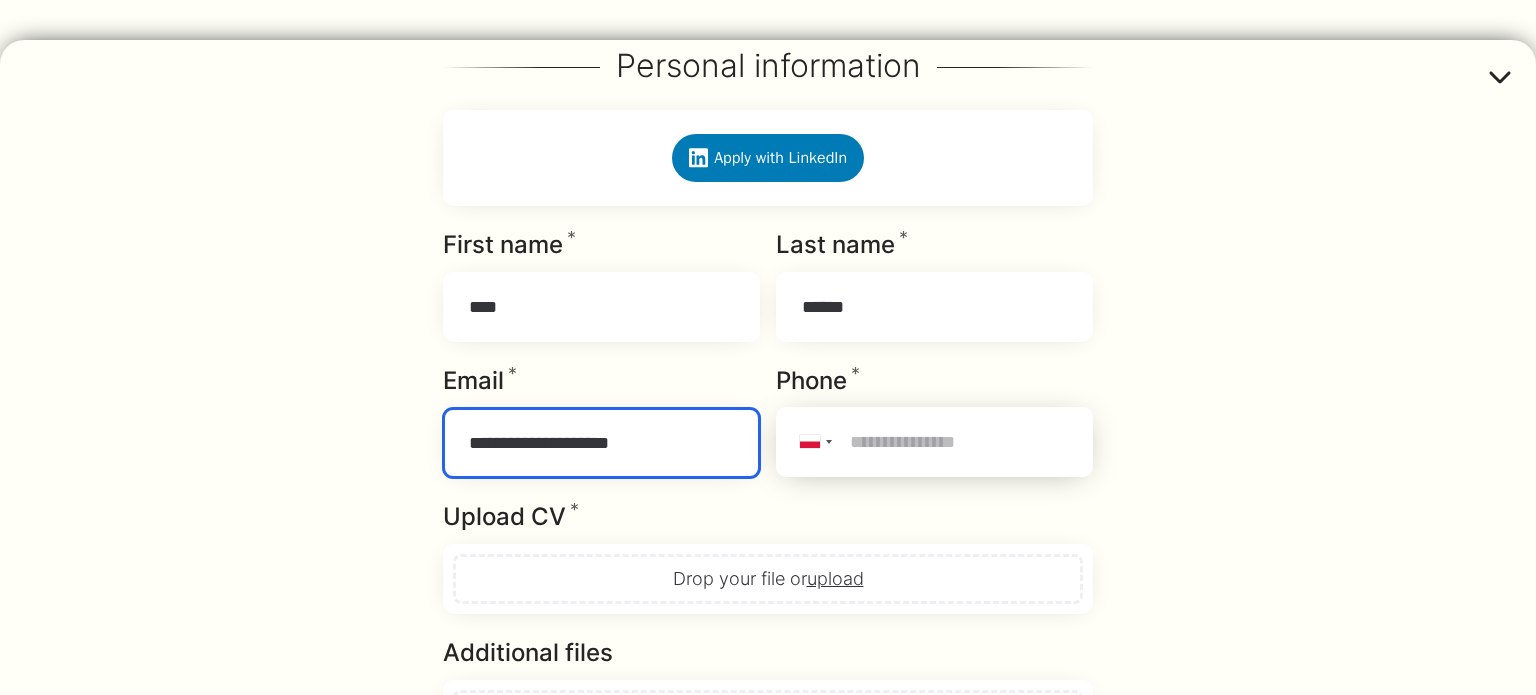 type on "**********" 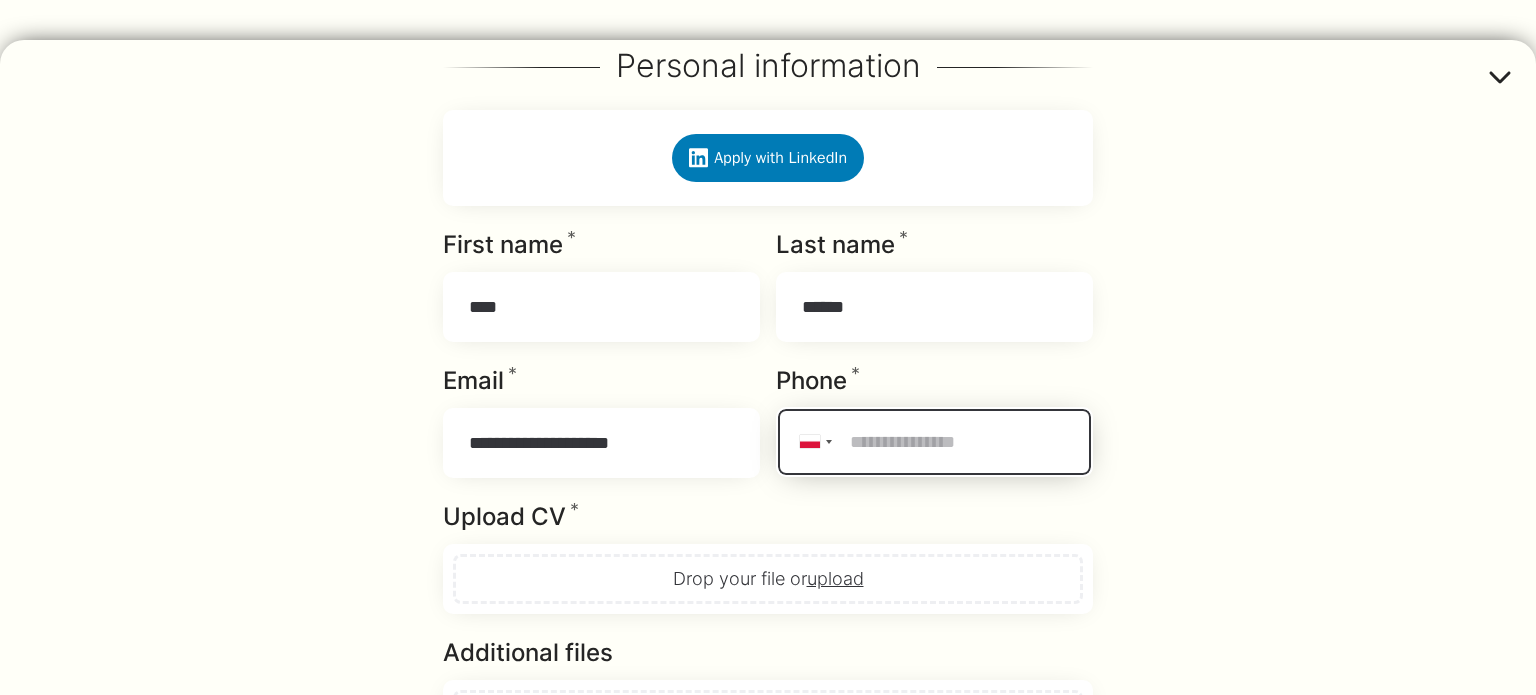 click on "Phone * Required" at bounding box center (934, 442) 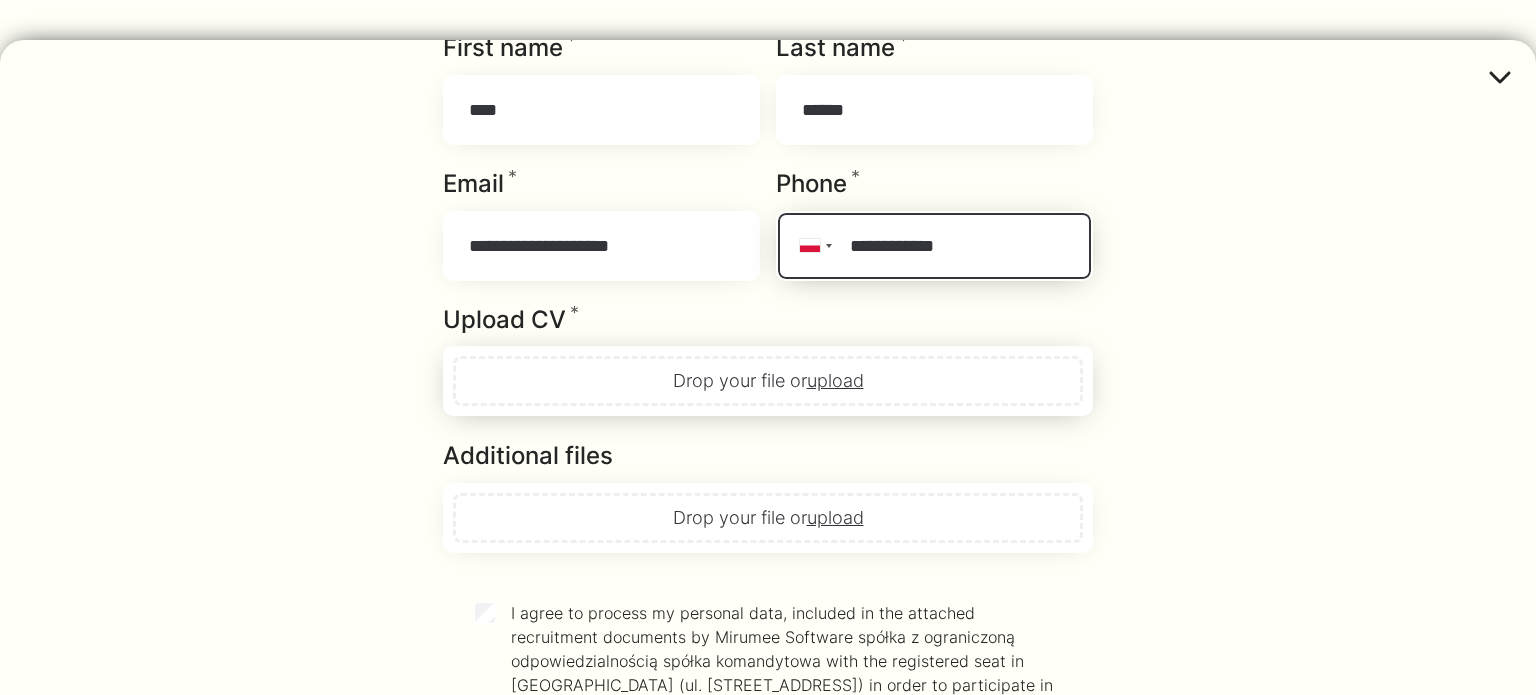 scroll, scrollTop: 1518, scrollLeft: 0, axis: vertical 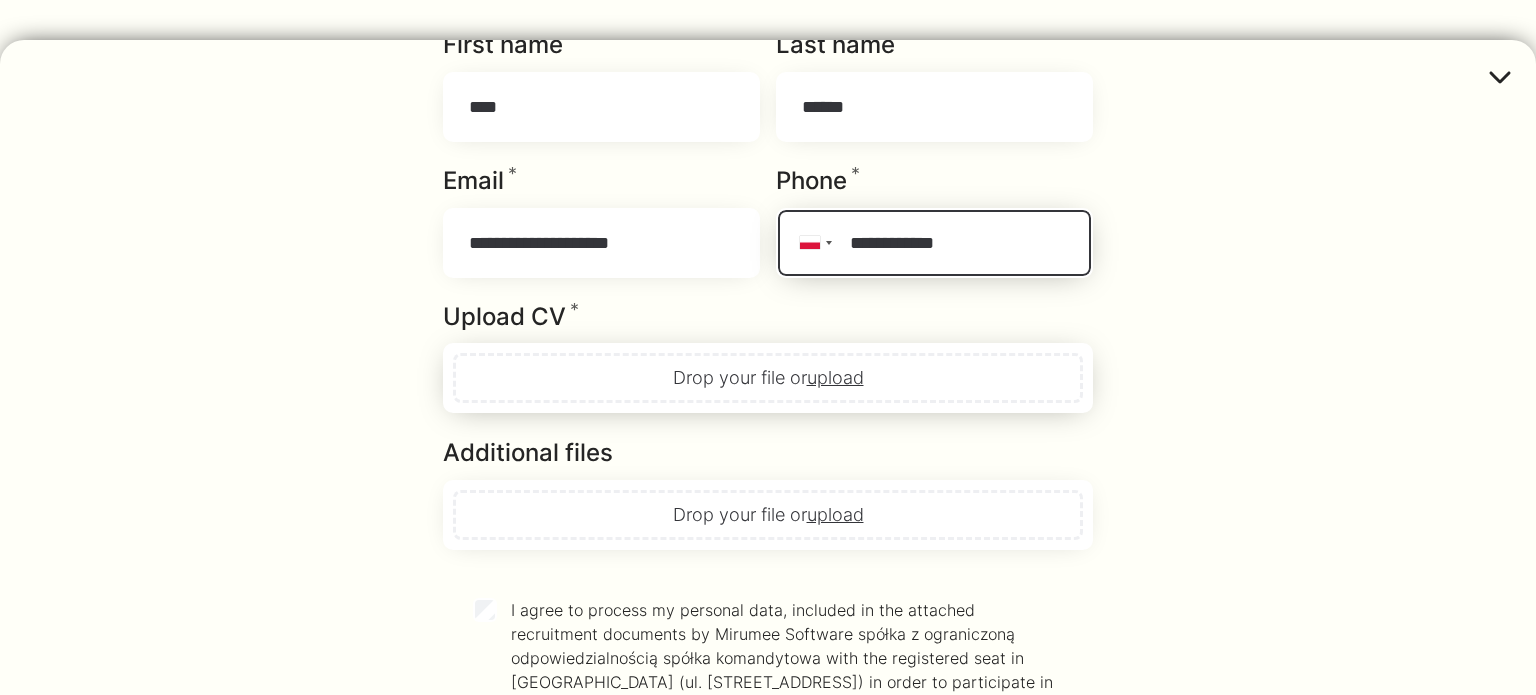 type on "**********" 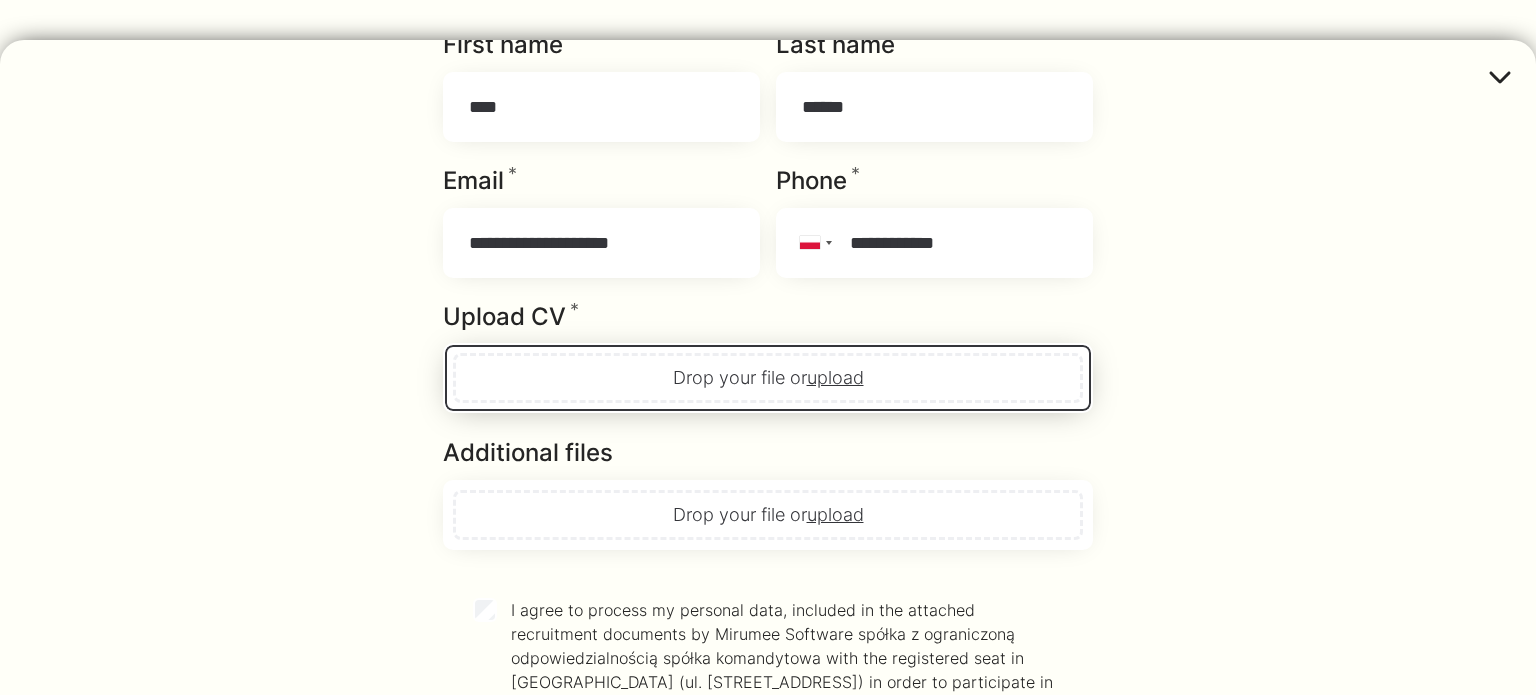 click on "Upload CV * Required" at bounding box center [768, 378] 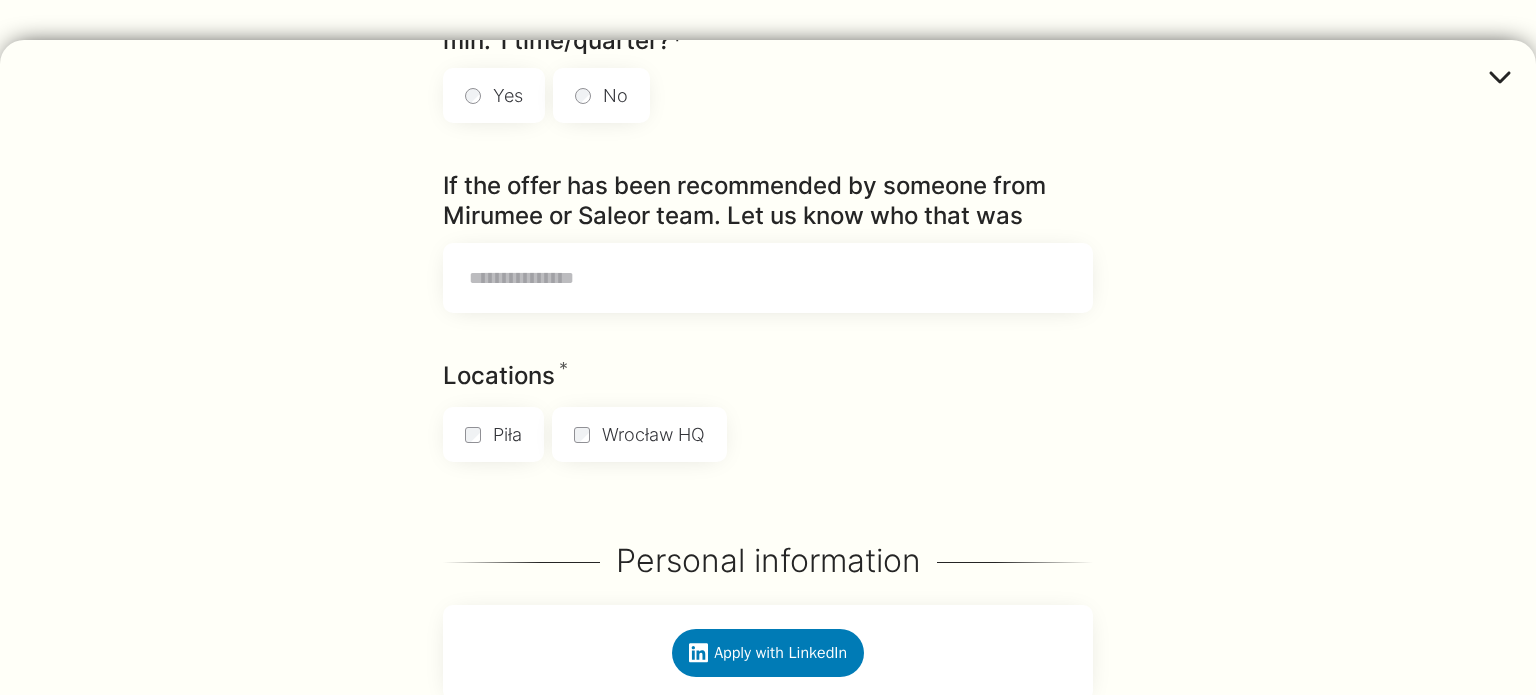 scroll, scrollTop: 820, scrollLeft: 0, axis: vertical 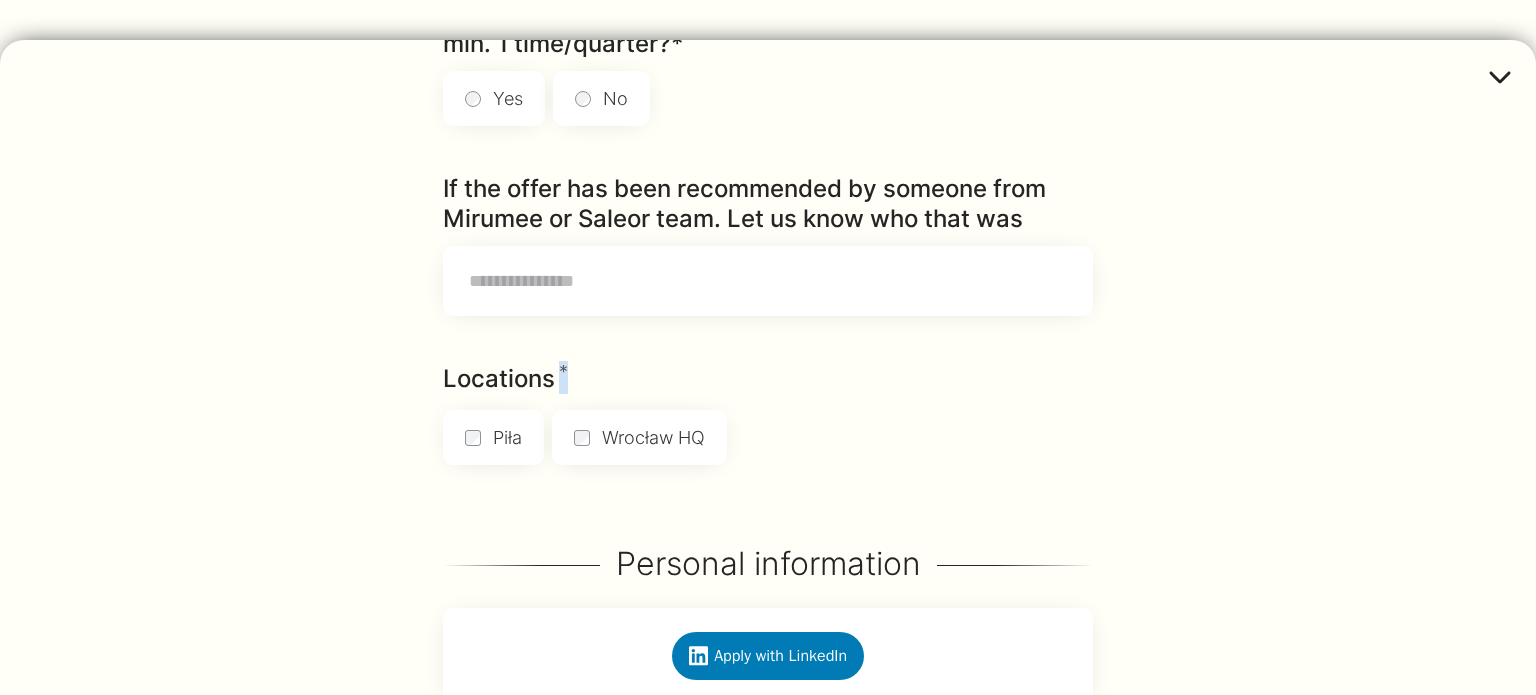 drag, startPoint x: 544, startPoint y: 372, endPoint x: 592, endPoint y: 368, distance: 48.166378 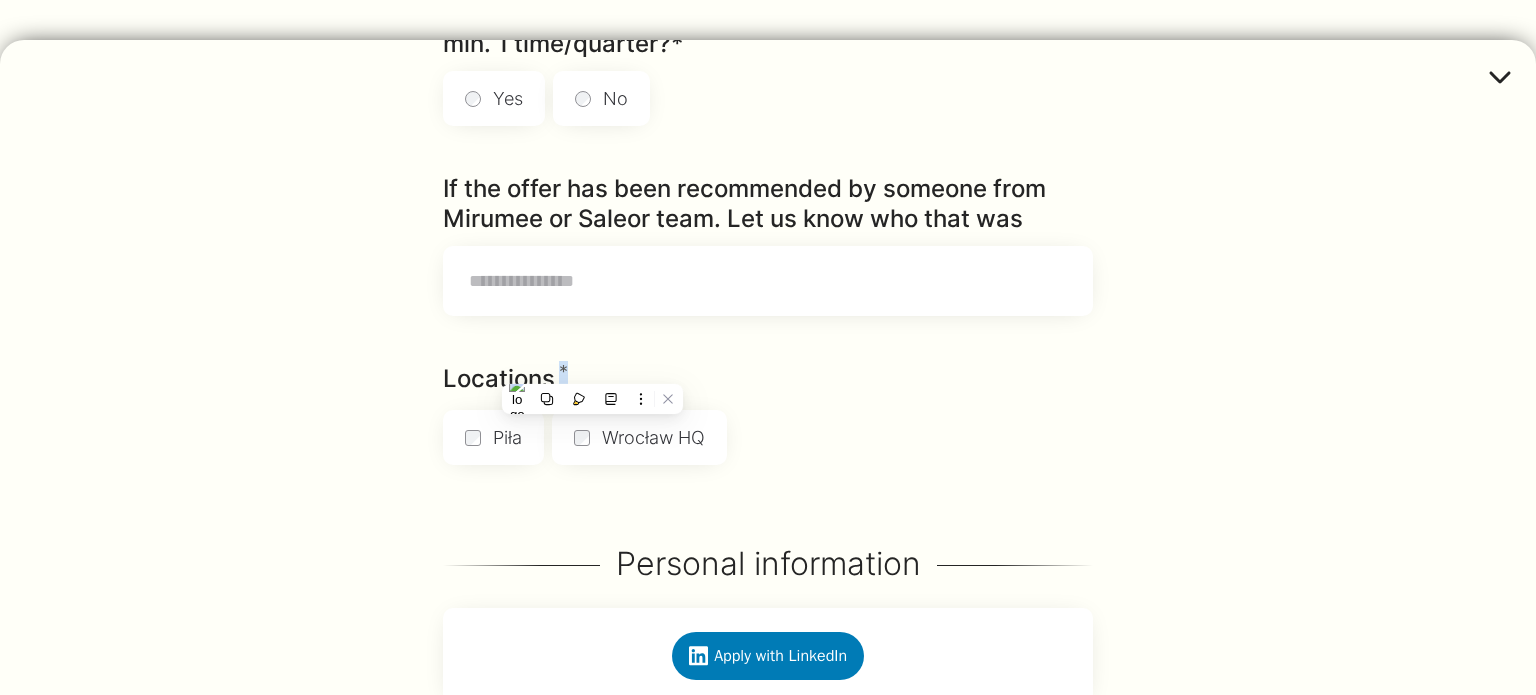 click on "Locations * Required
Piła
[GEOGRAPHIC_DATA] HQ" at bounding box center (768, 418) 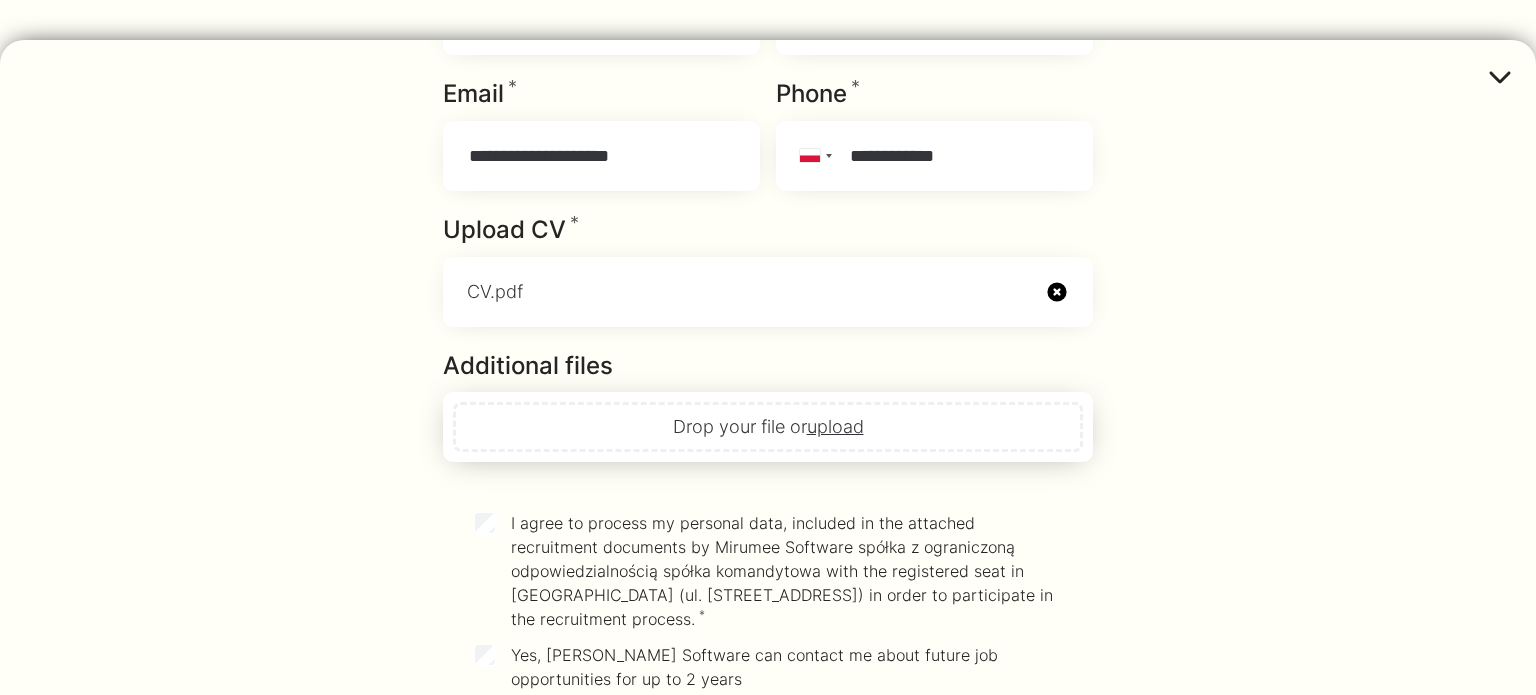 scroll, scrollTop: 1770, scrollLeft: 0, axis: vertical 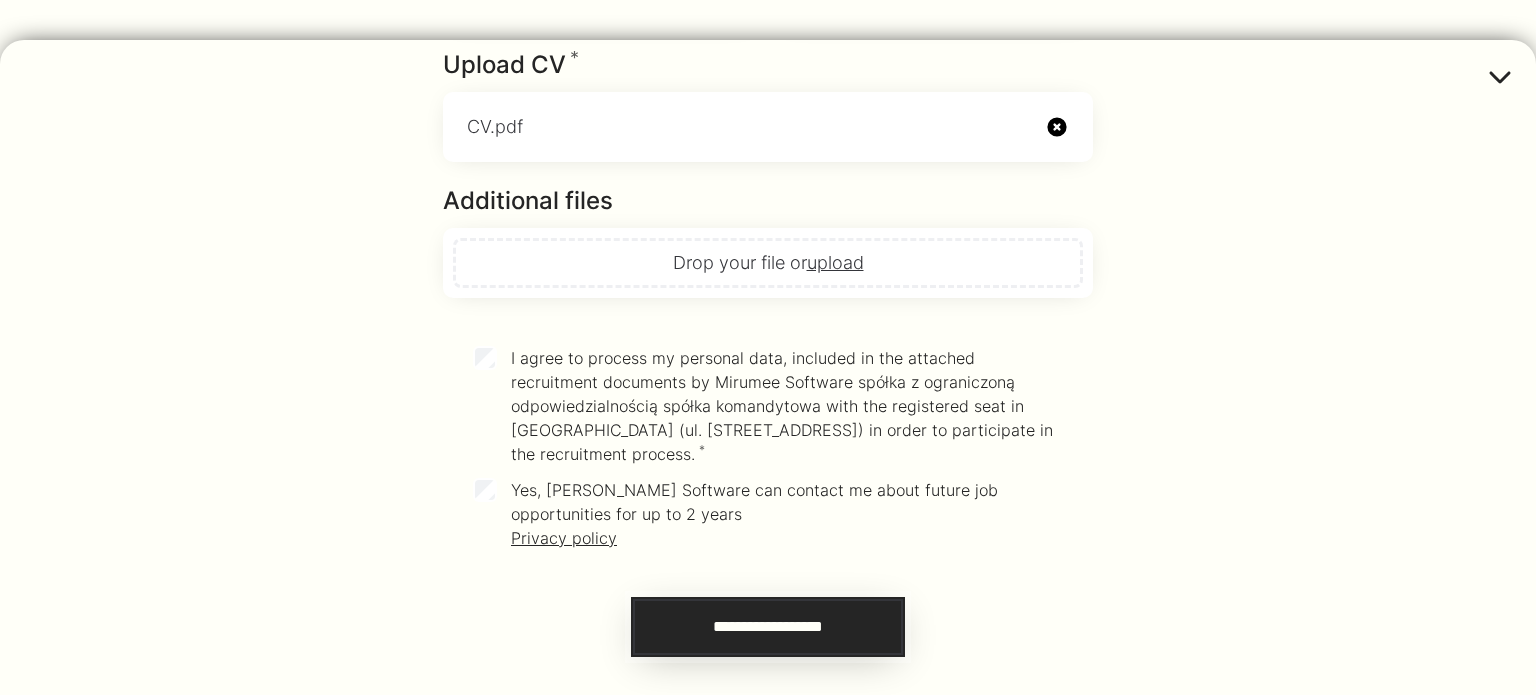 click on "**********" at bounding box center (768, 627) 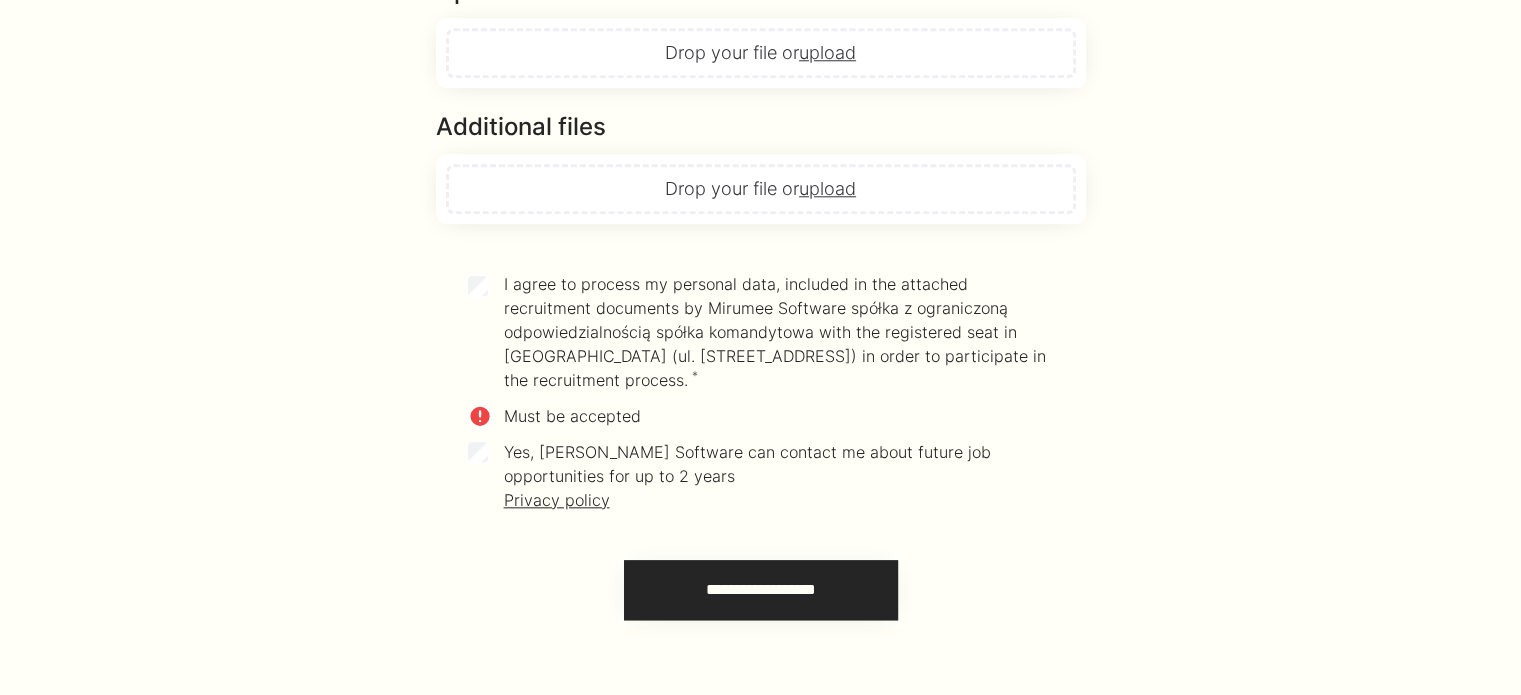scroll, scrollTop: 2024, scrollLeft: 0, axis: vertical 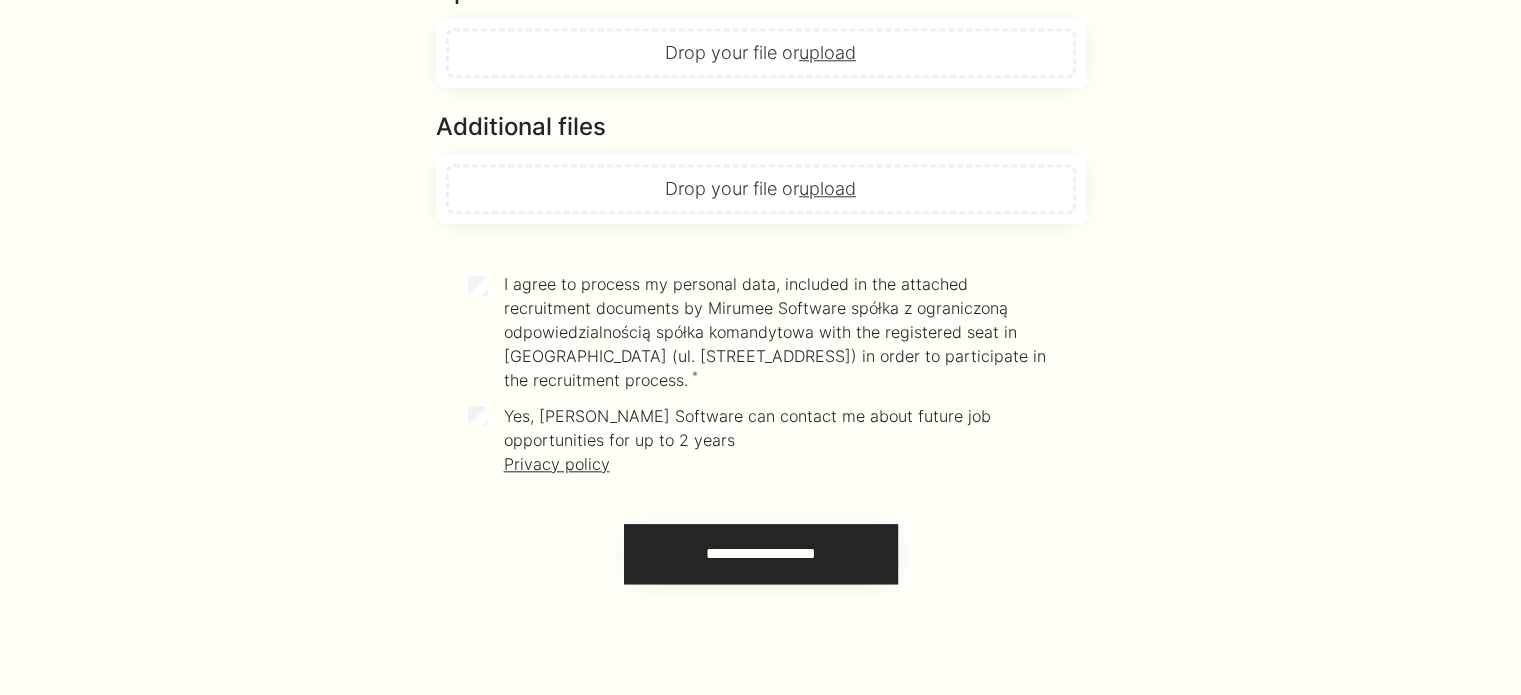 click at bounding box center [478, 332] 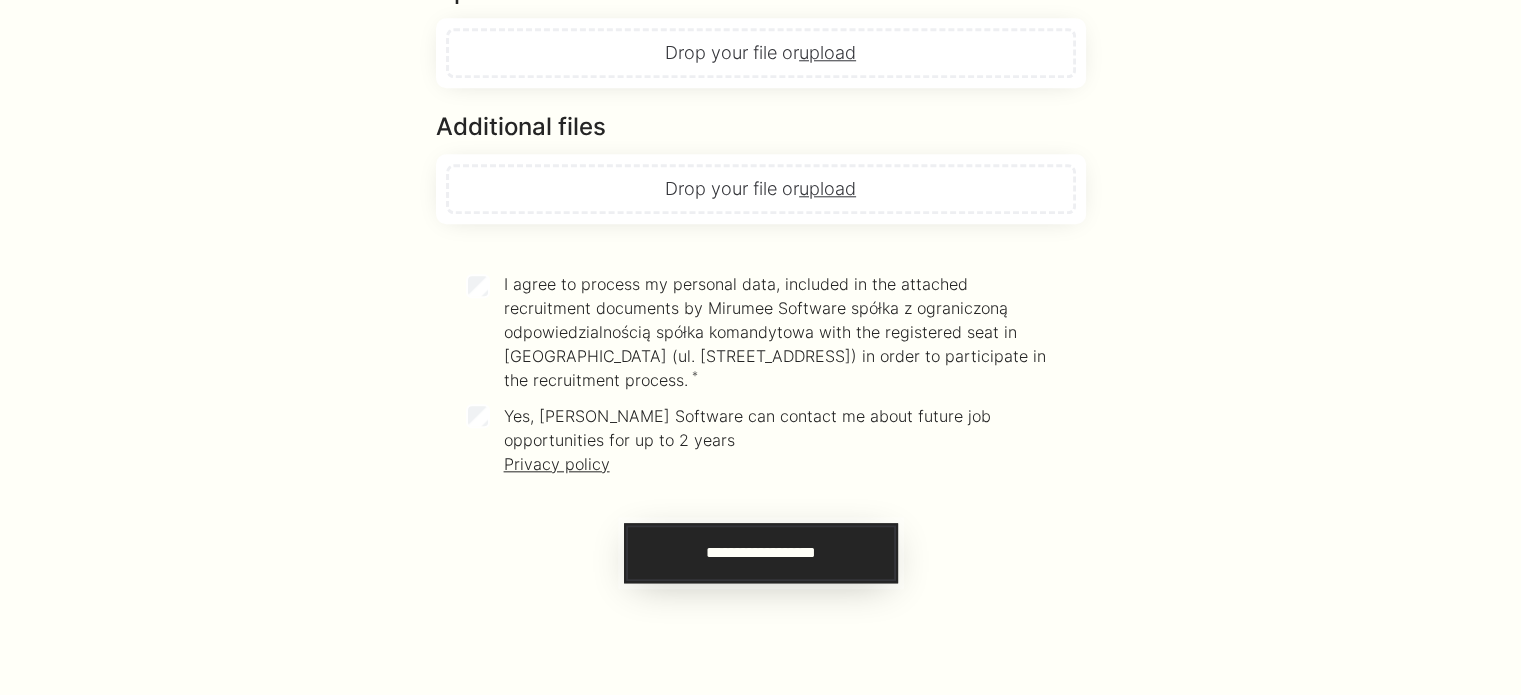 click on "**********" at bounding box center (761, 553) 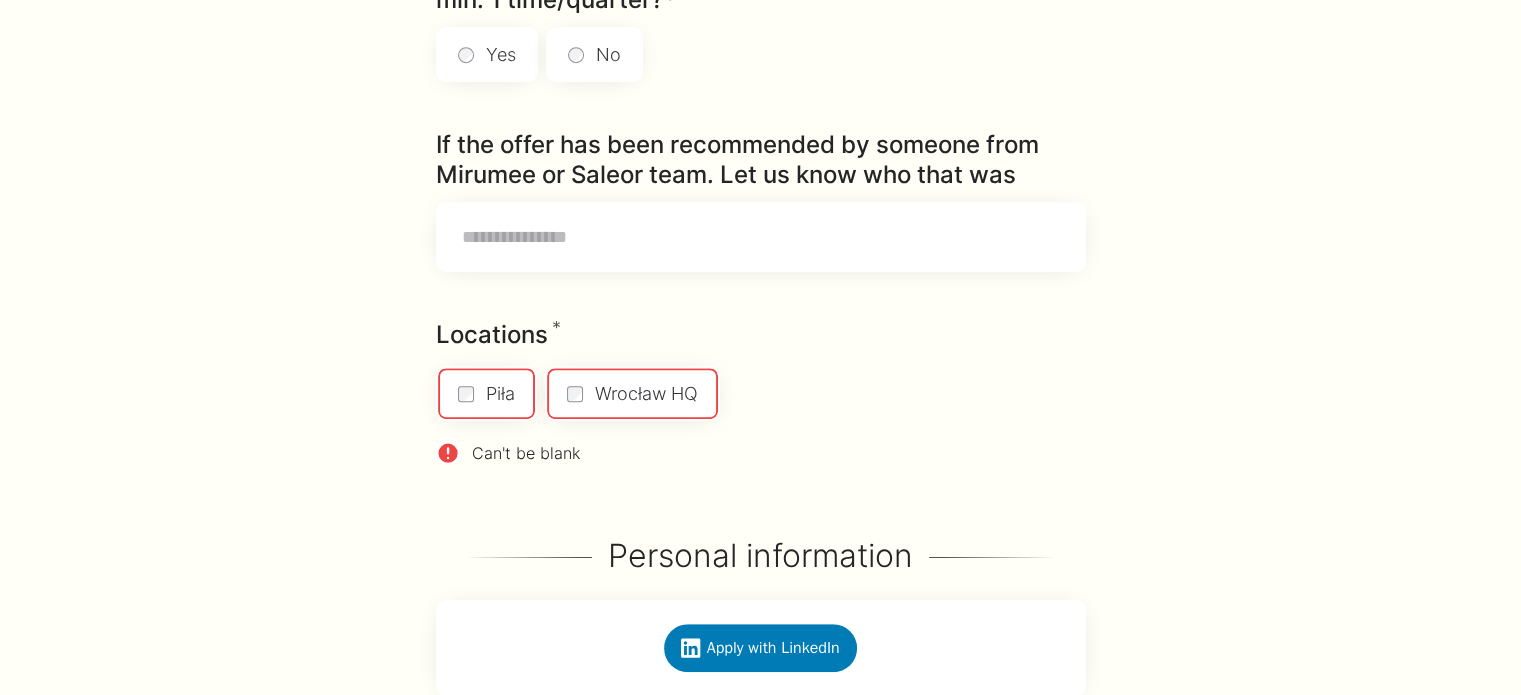 scroll, scrollTop: 1088, scrollLeft: 0, axis: vertical 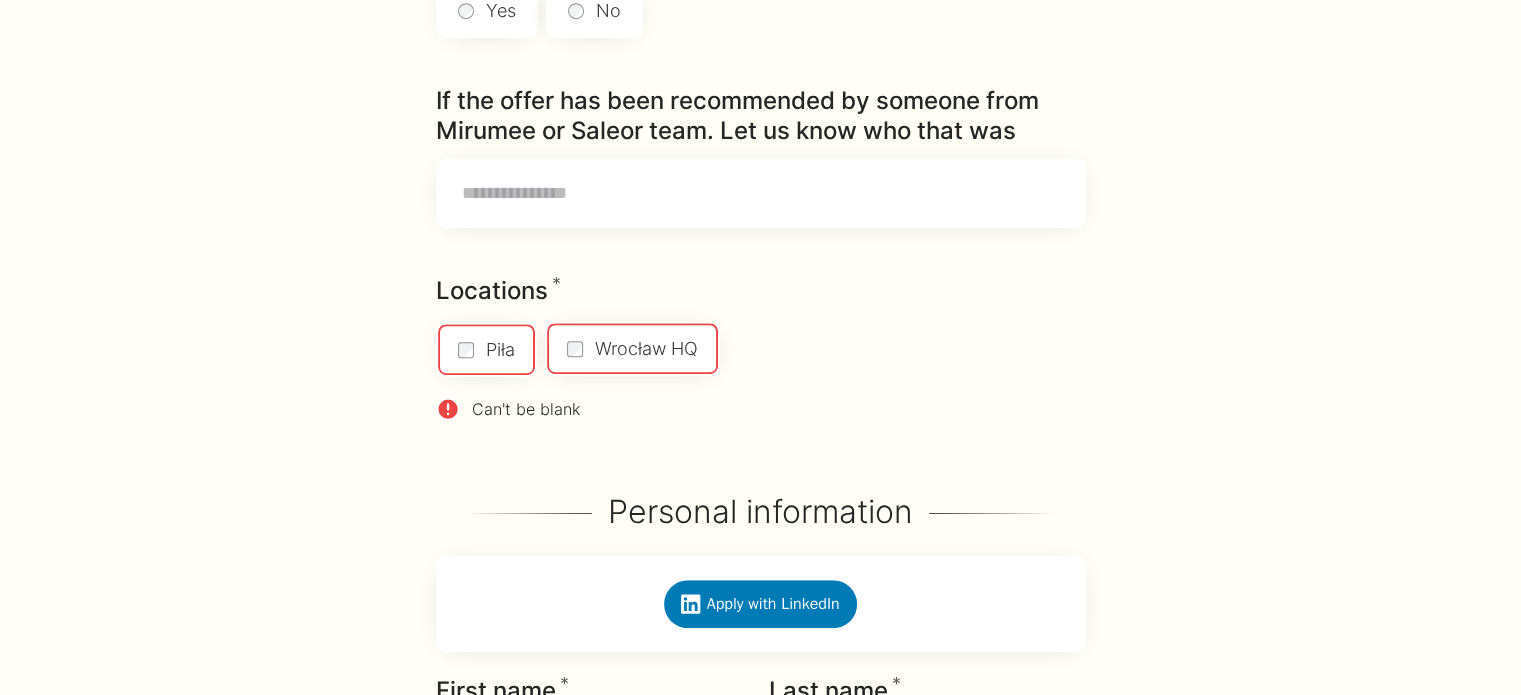click on "Wrocław HQ" at bounding box center [632, 348] 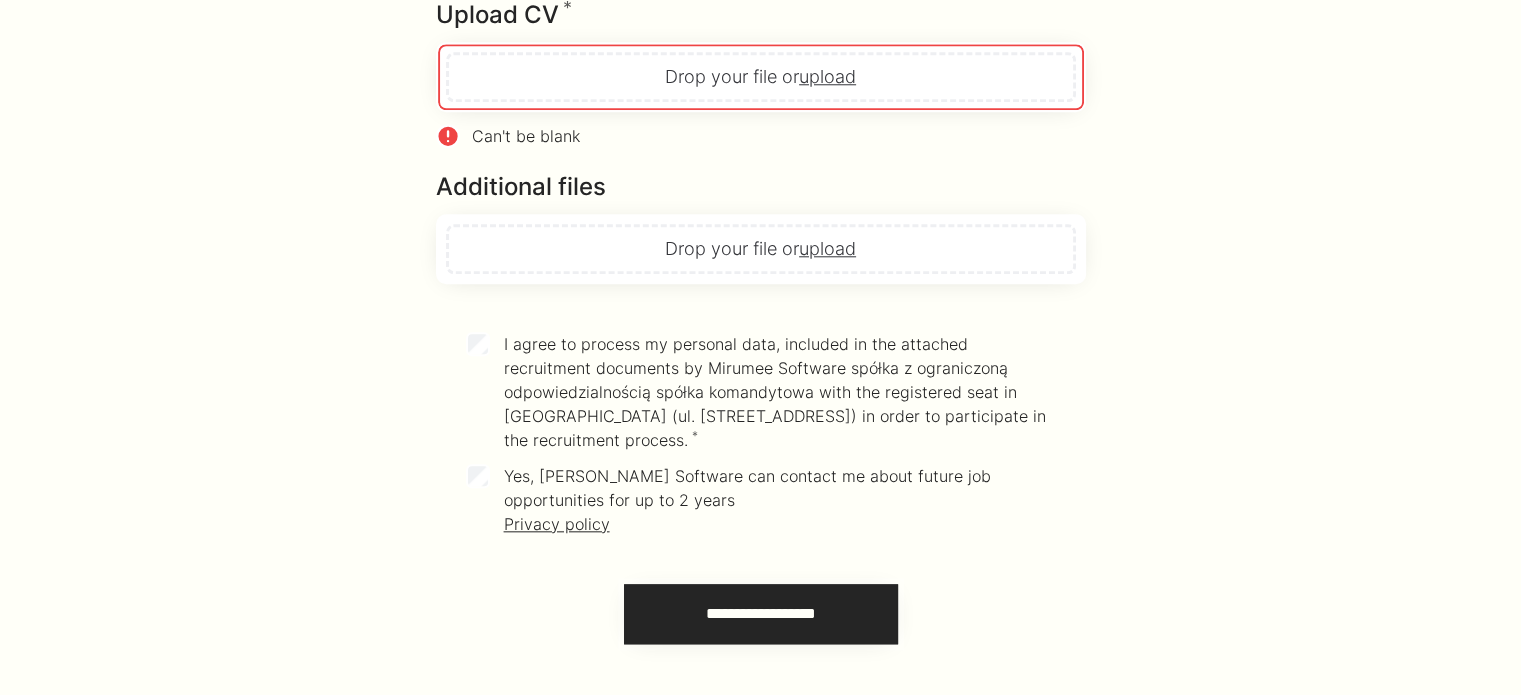 scroll, scrollTop: 1999, scrollLeft: 0, axis: vertical 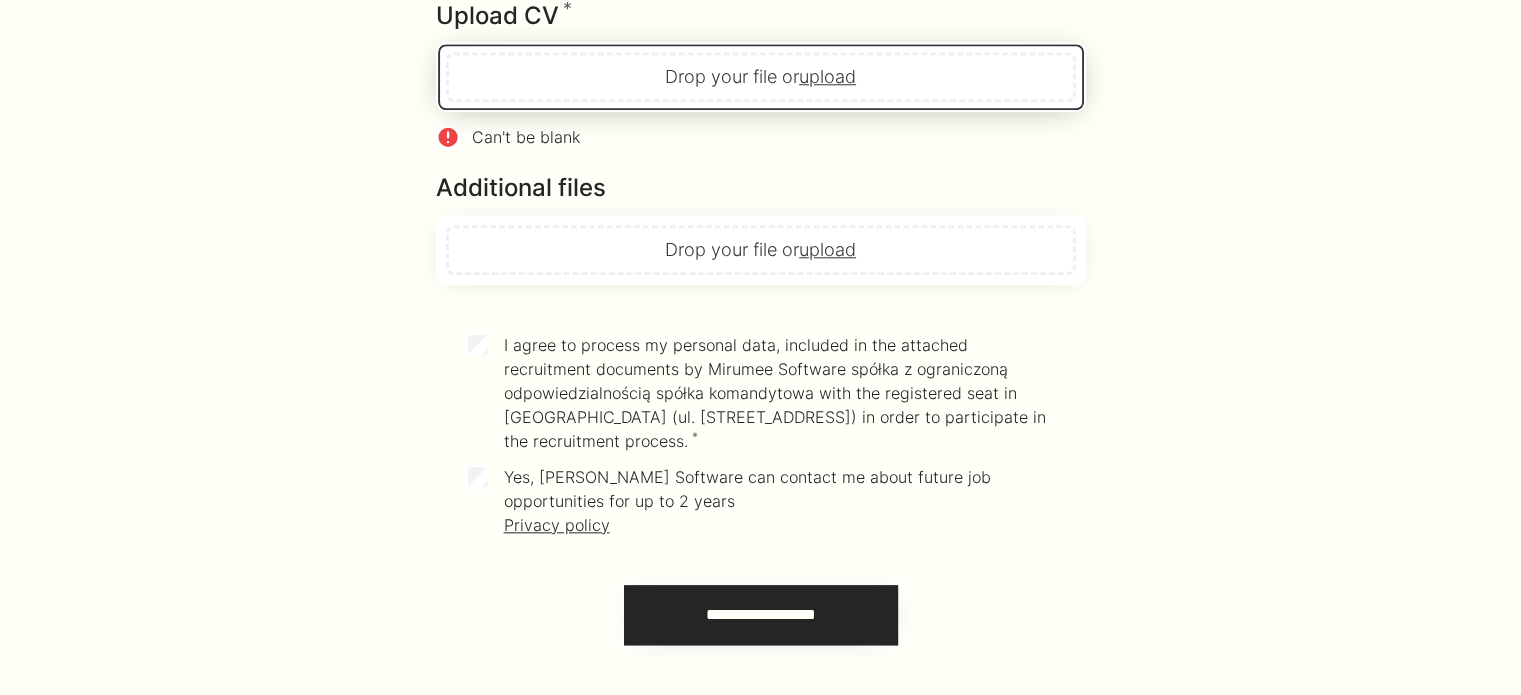 click on "Upload CV * Required" at bounding box center [761, 77] 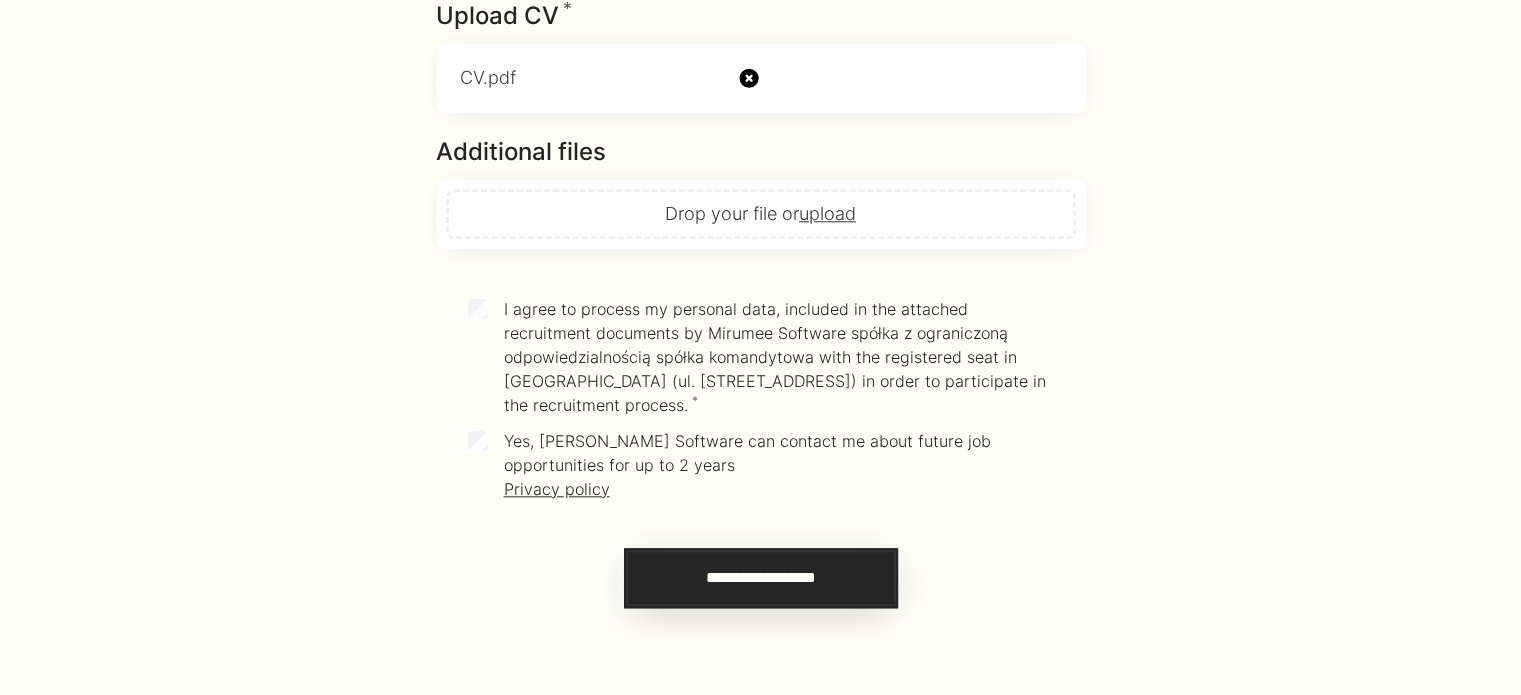 click on "**********" at bounding box center (761, 578) 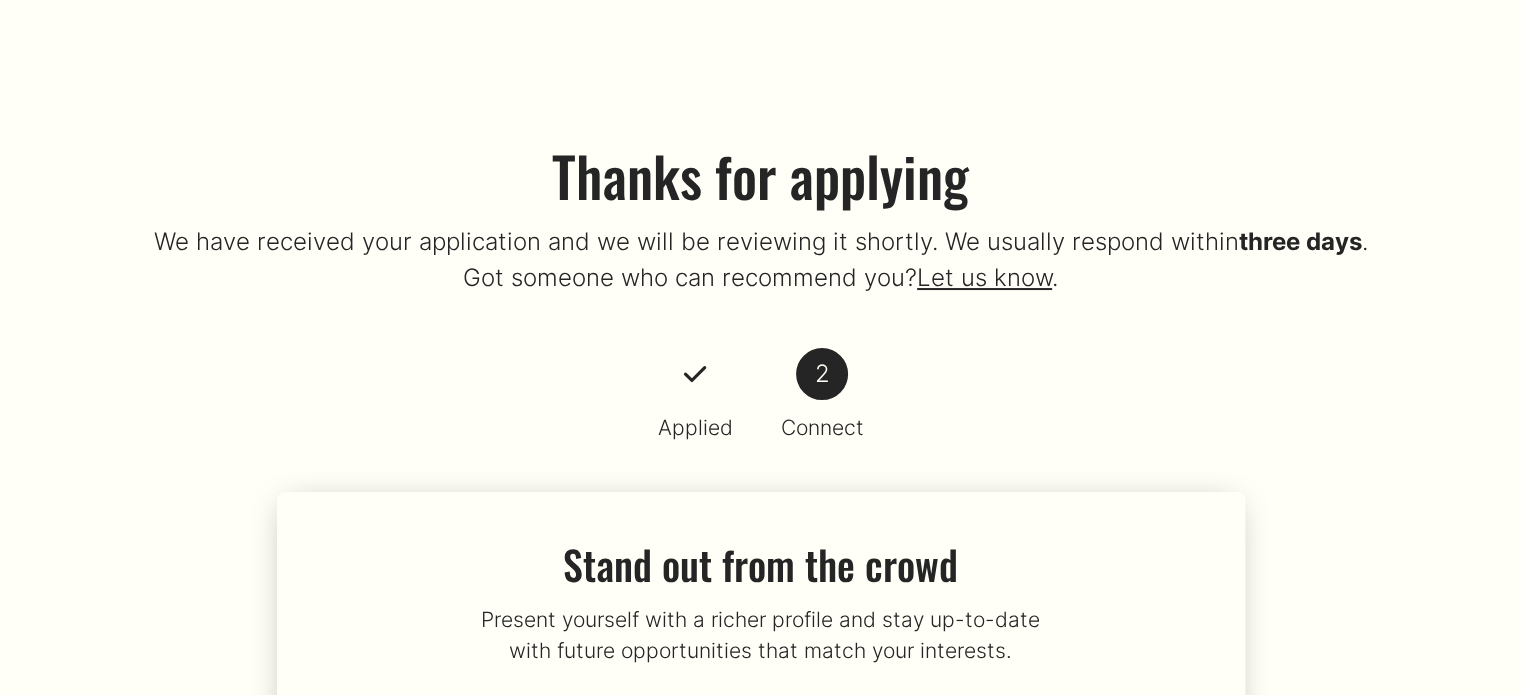 scroll, scrollTop: 0, scrollLeft: 0, axis: both 